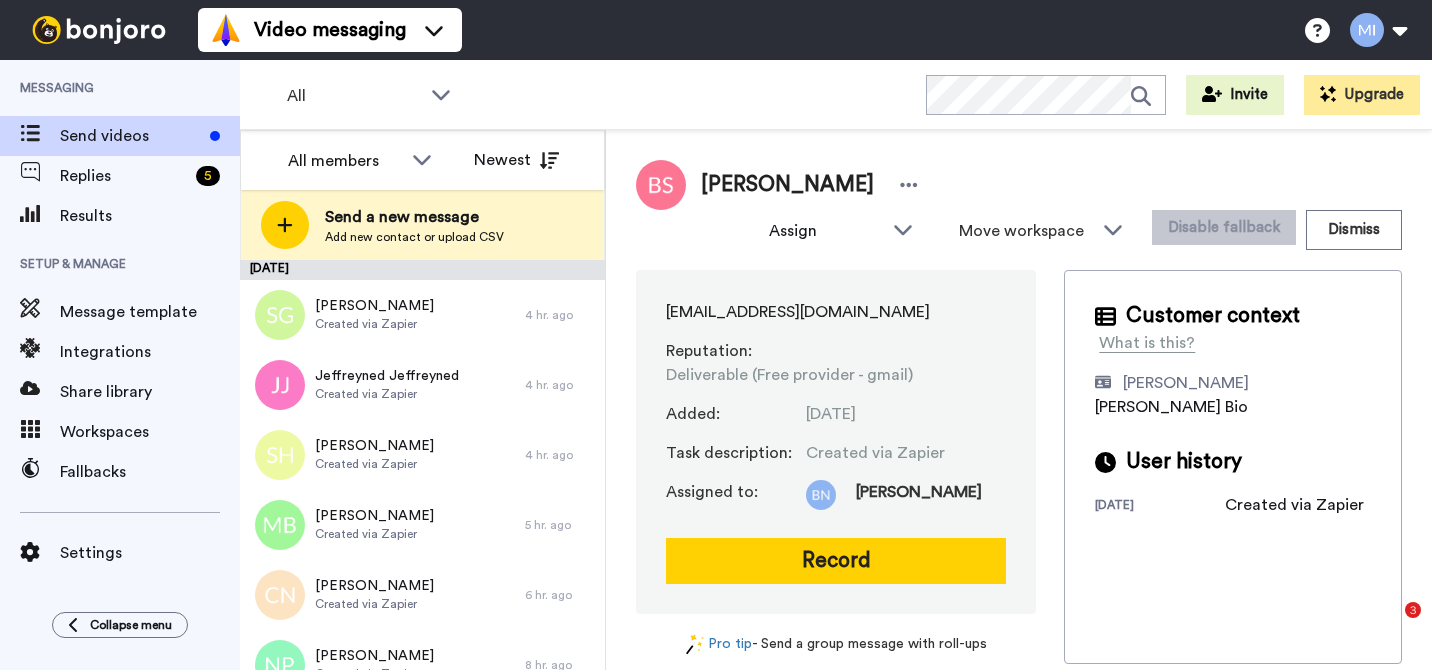 scroll, scrollTop: 0, scrollLeft: 0, axis: both 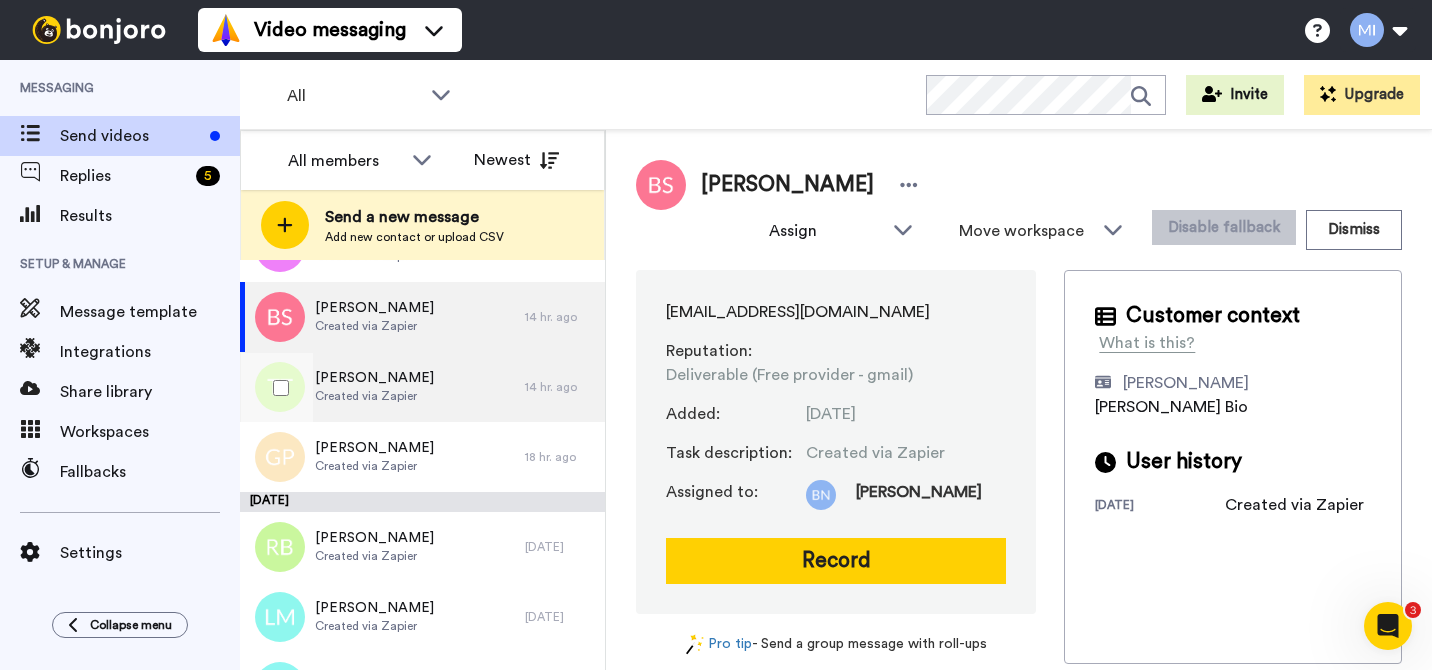 click on "Terry Thompson Created via Zapier" at bounding box center [382, 387] 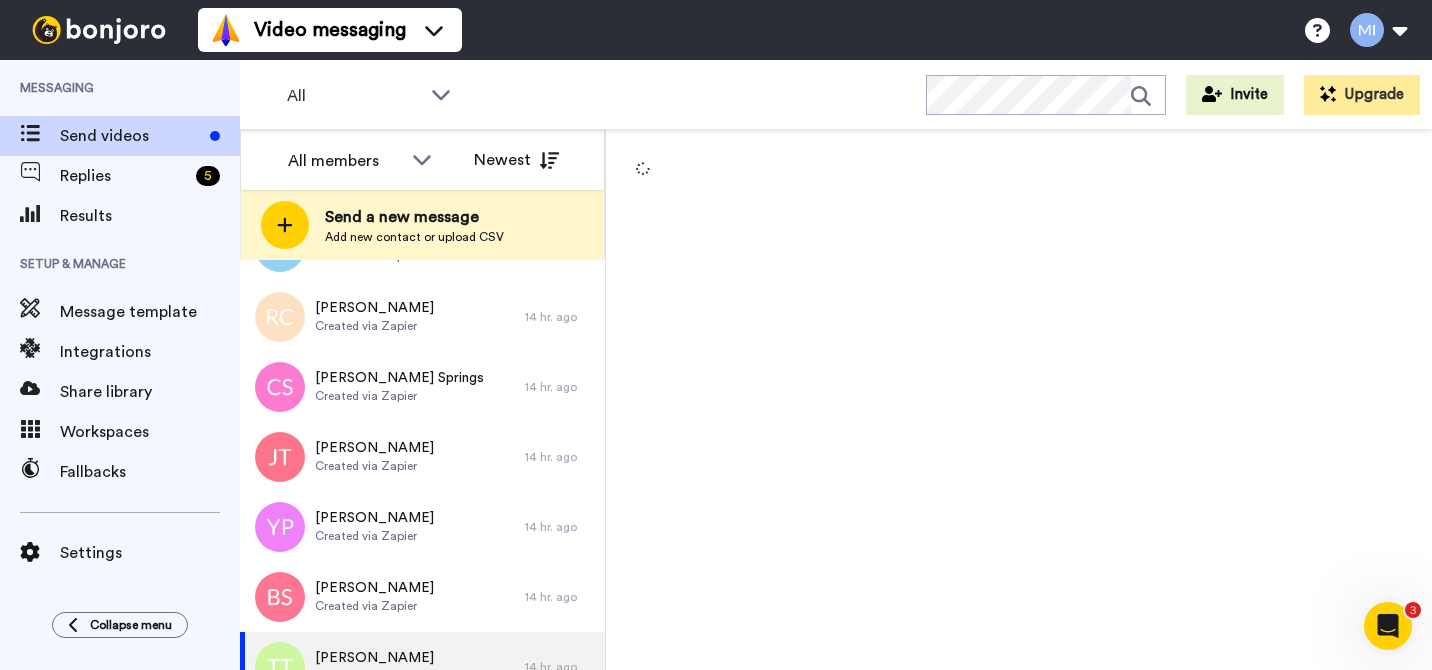 scroll, scrollTop: 2938, scrollLeft: 0, axis: vertical 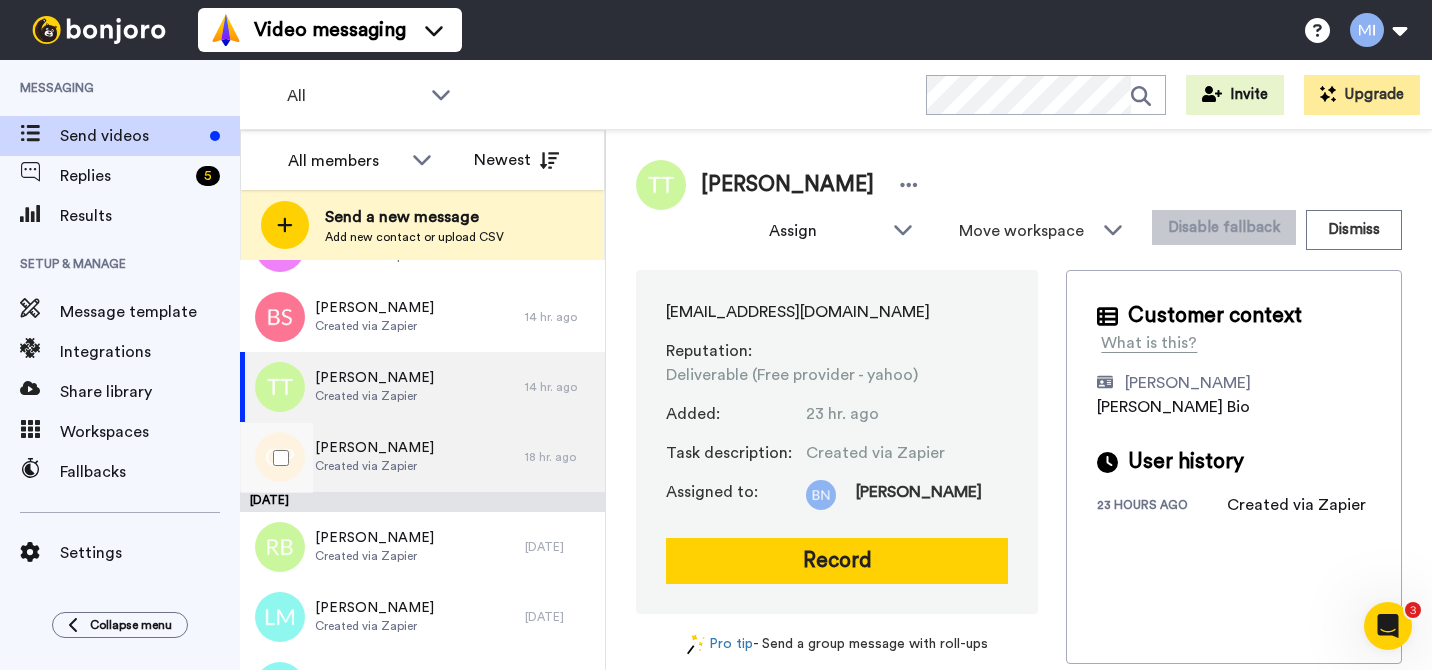 click on "Grace Prater Created via Zapier" at bounding box center [382, 457] 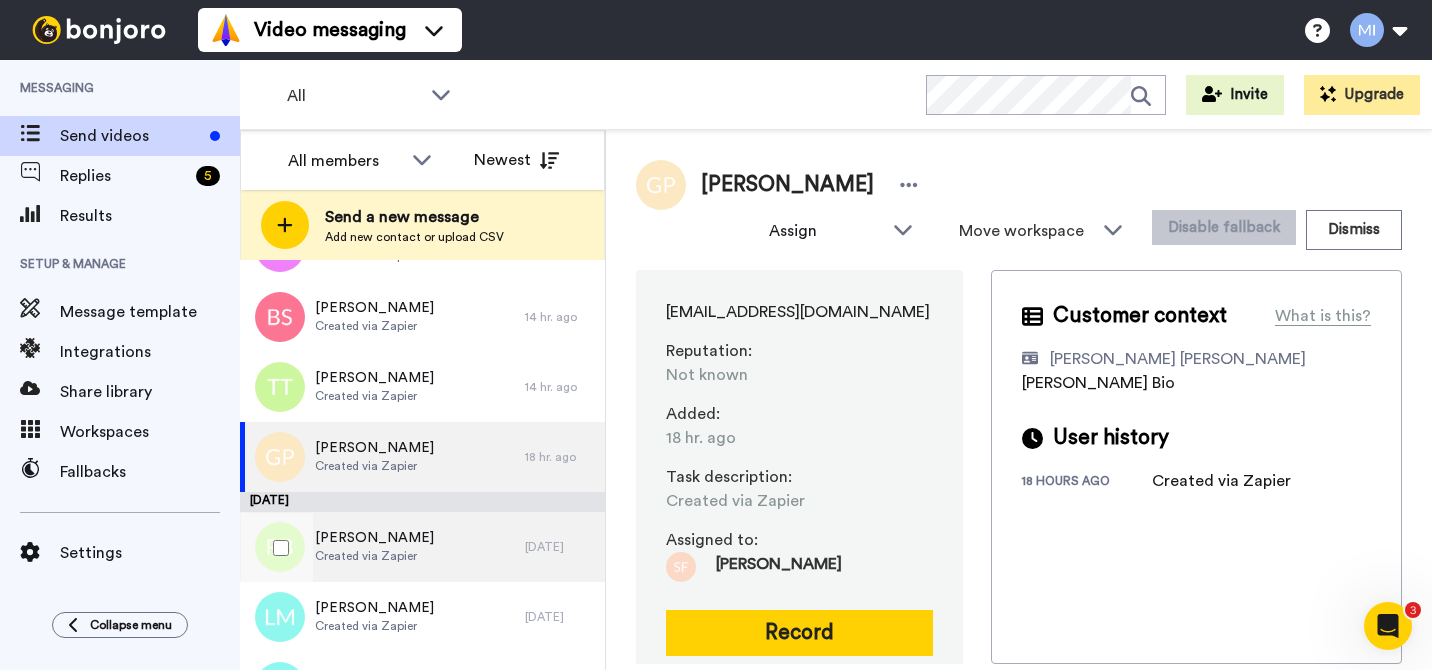 click on "Robert Bagge Created via Zapier" at bounding box center (382, 547) 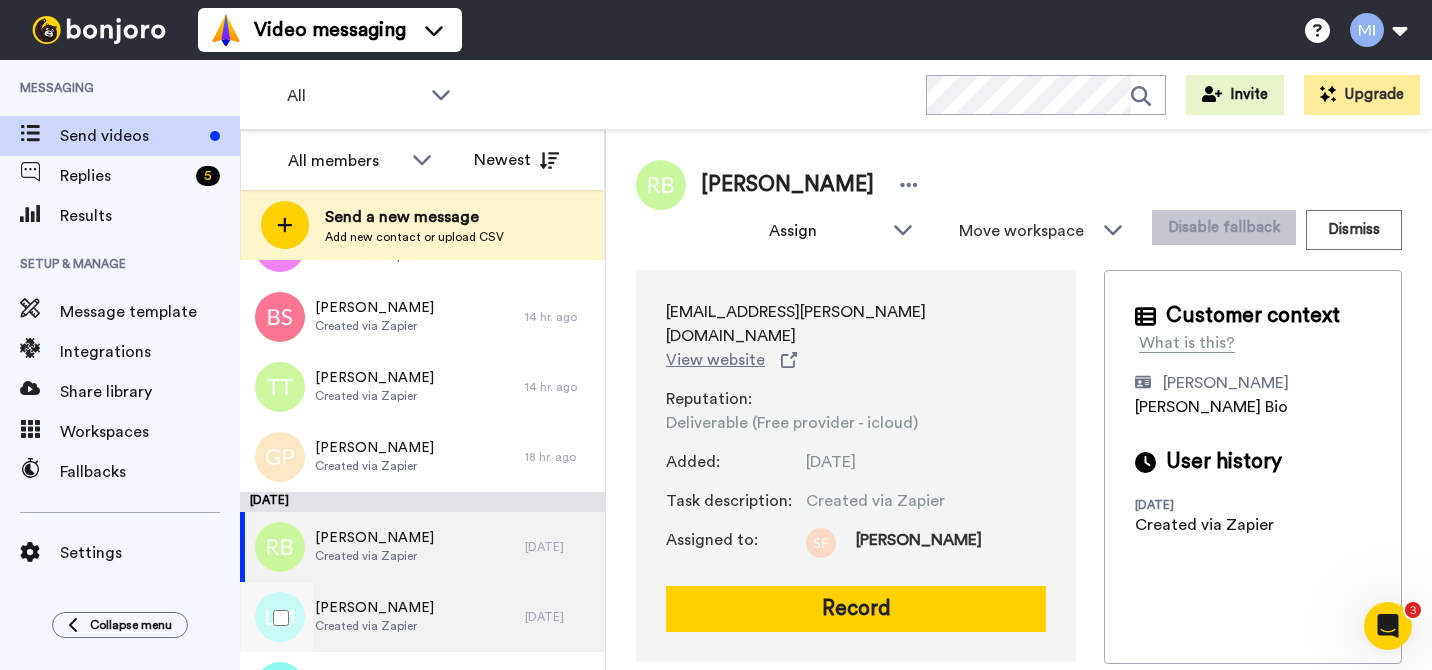 click on "Lee Mitchell Created via Zapier" at bounding box center [382, 617] 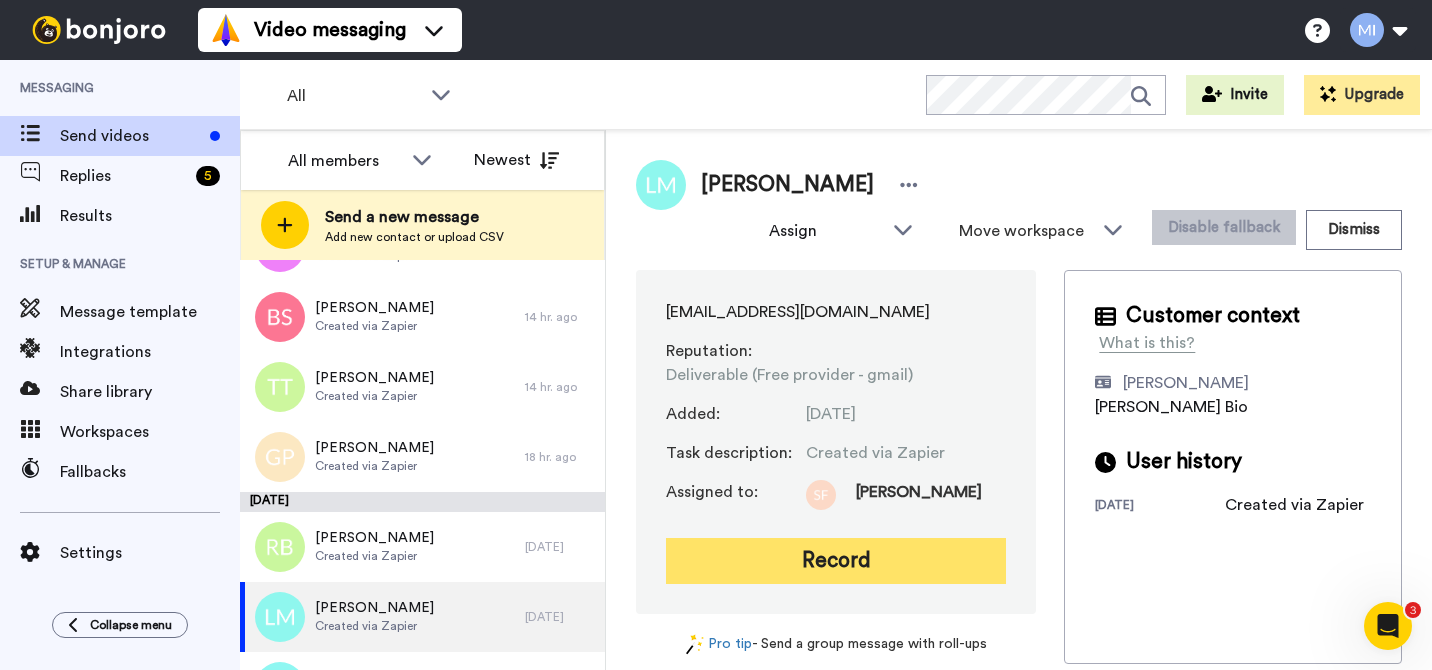 click on "Record" at bounding box center [836, 561] 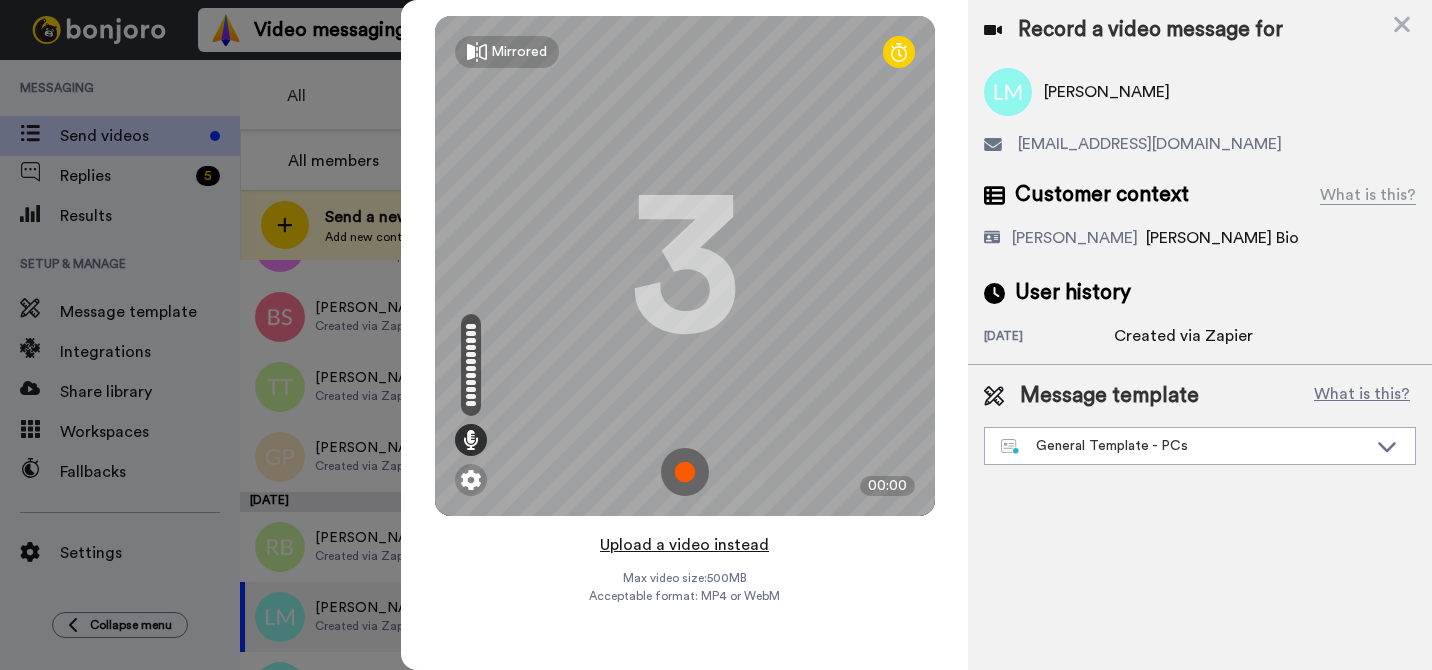 click on "Upload a video instead" at bounding box center [684, 545] 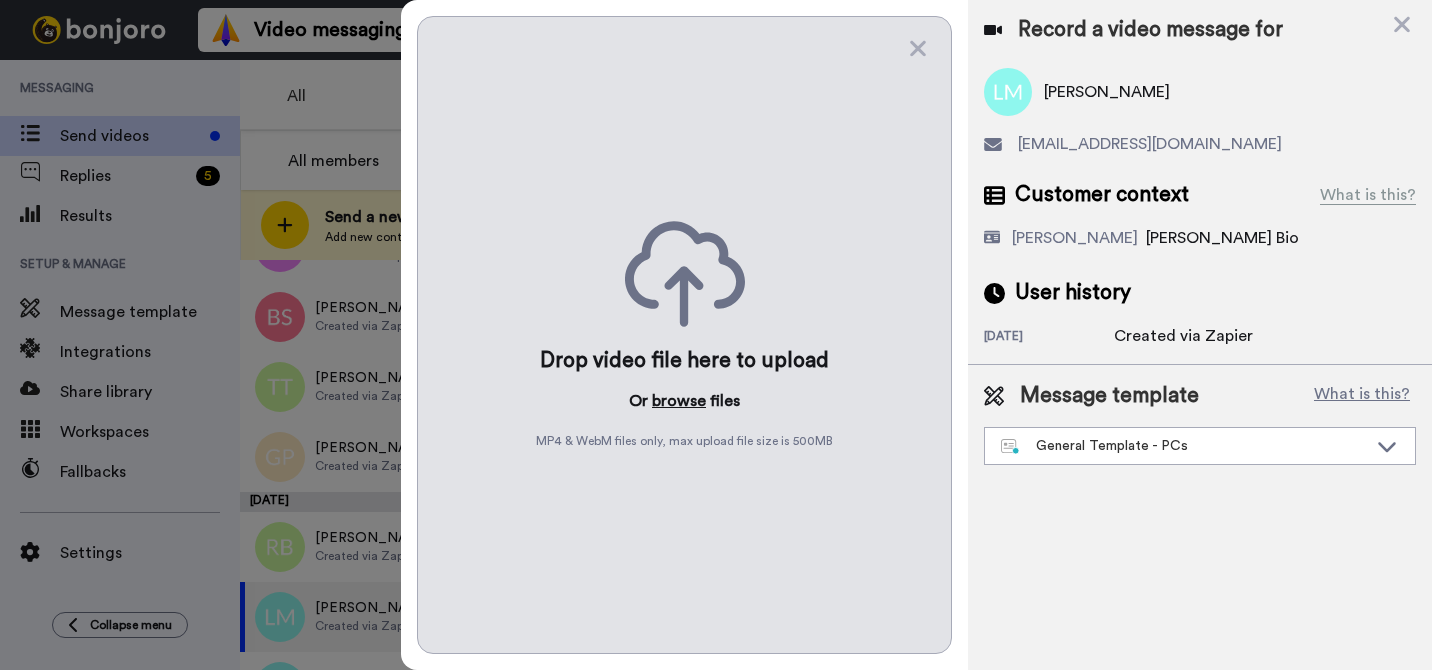 click on "browse" at bounding box center [679, 401] 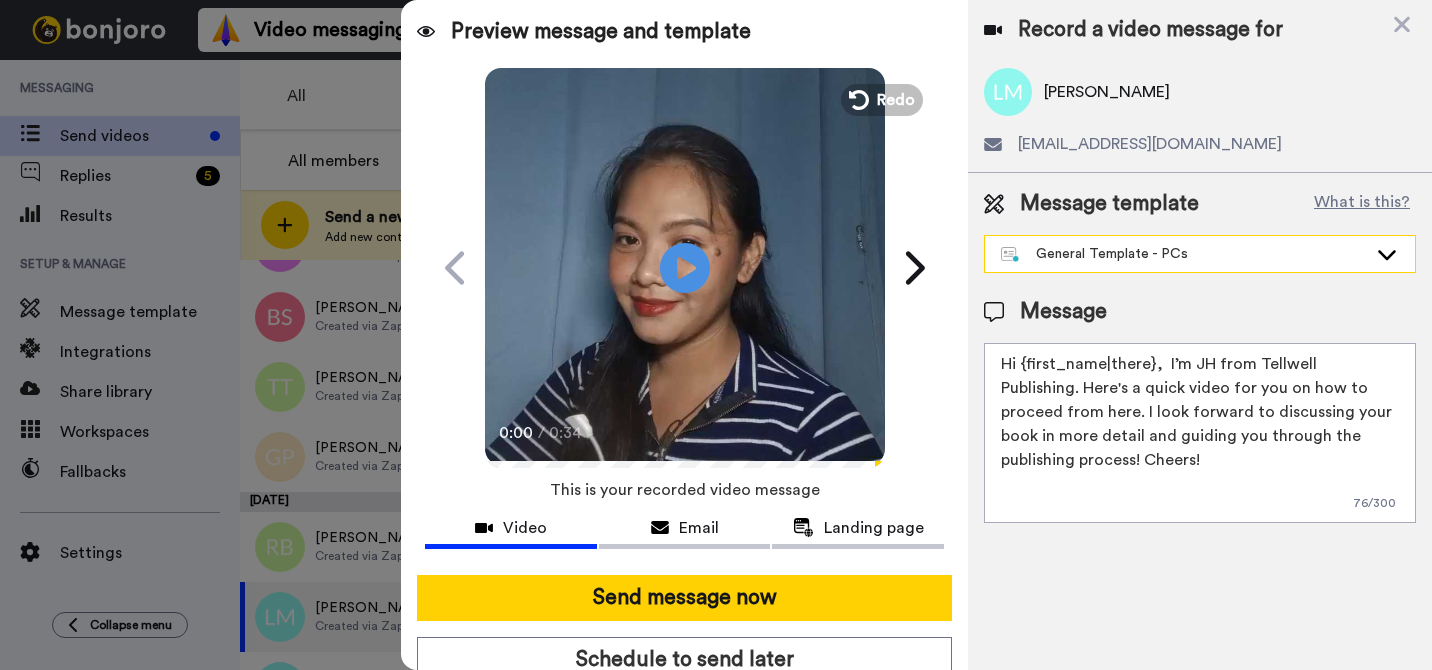 click on "General Template - PCs" at bounding box center [1200, 254] 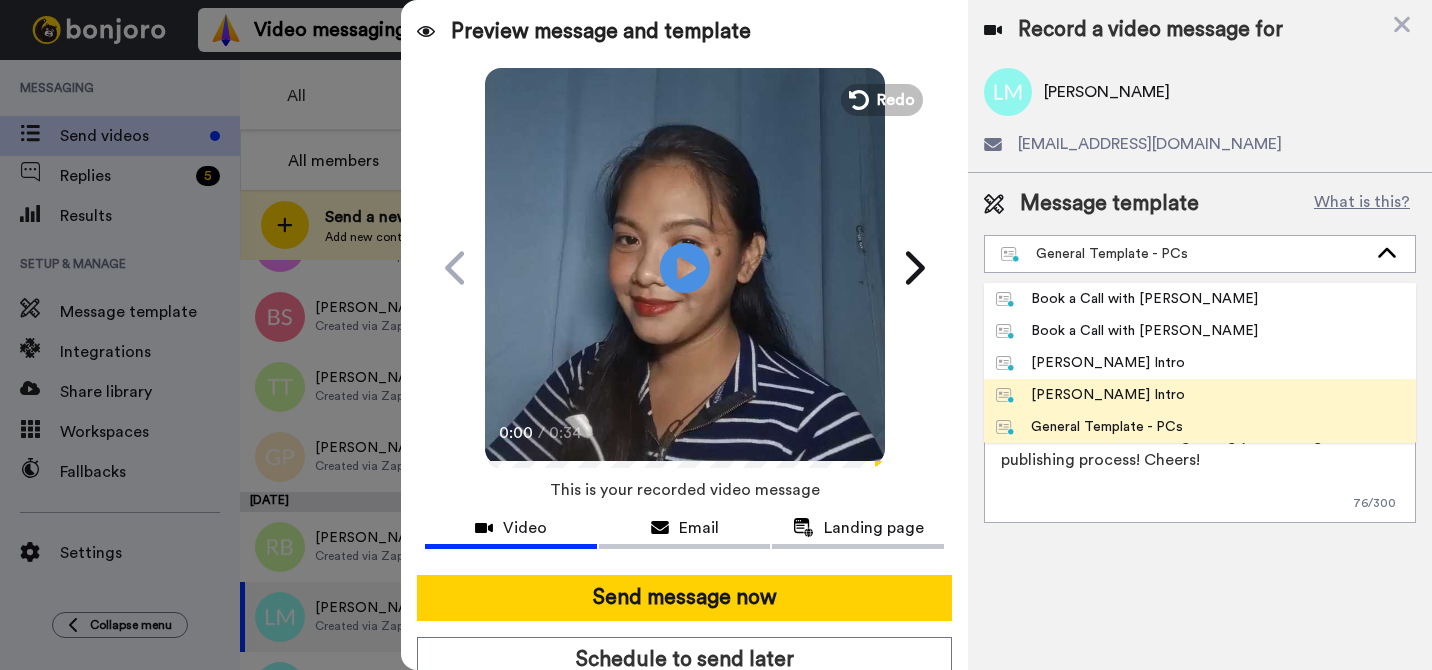 click on "[PERSON_NAME] Intro" at bounding box center (1090, 395) 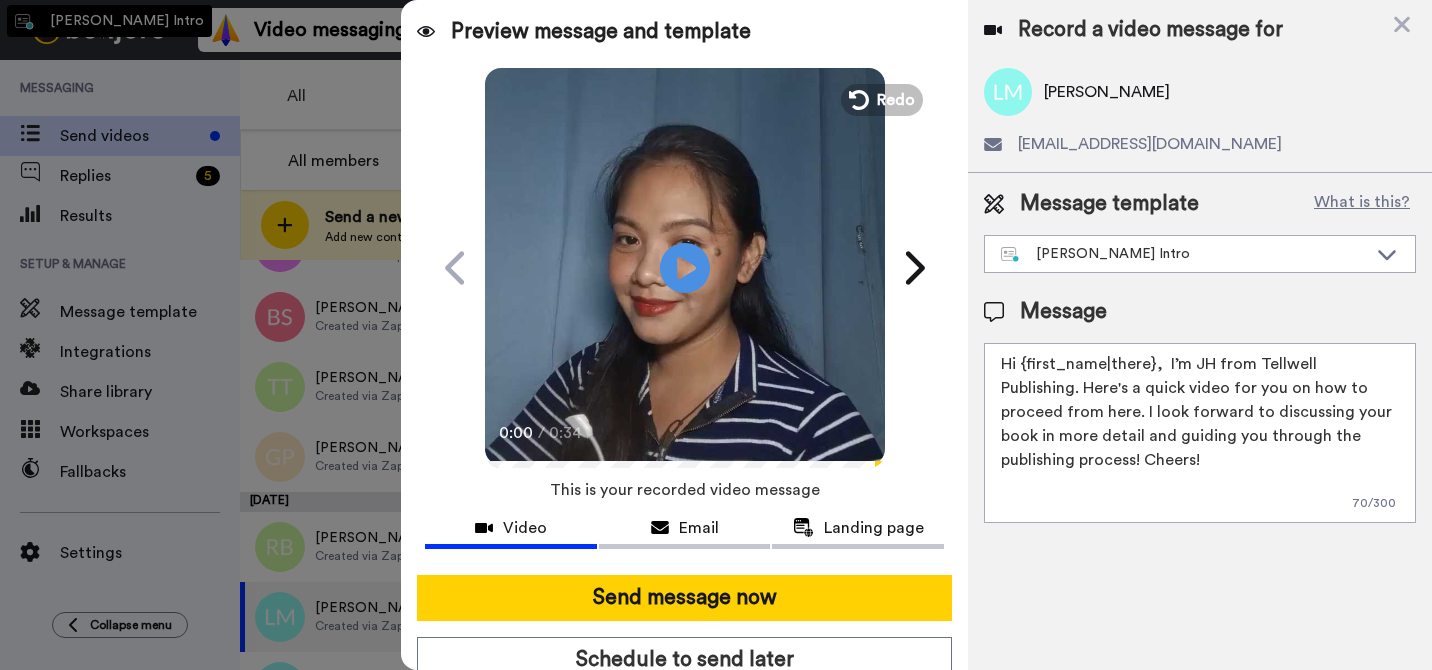 type on "Hi {first_name|there},  I’m [PERSON_NAME] from Tellwell Publishing. Here's a quick video for you on how to proceed from here. I look forward to discussing your book in more detail and guiding you through the publishing process! Cheers!" 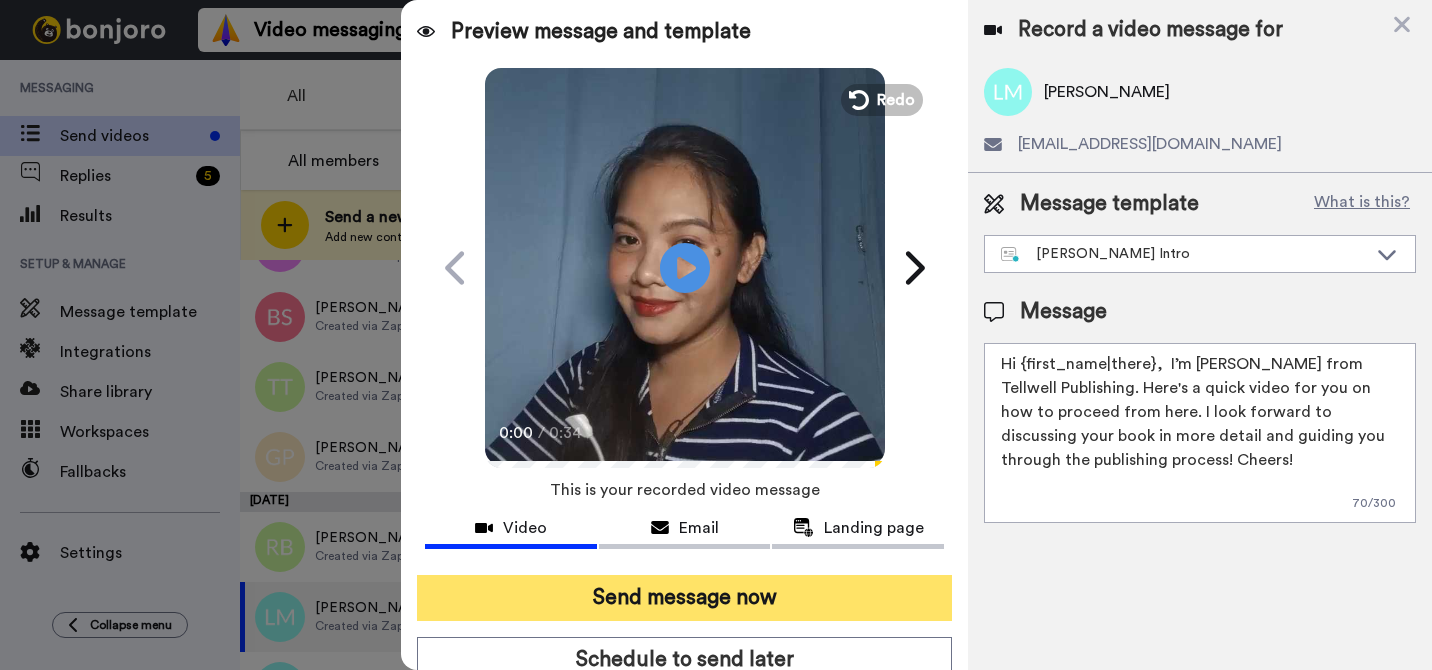 click on "Send message now" at bounding box center [684, 598] 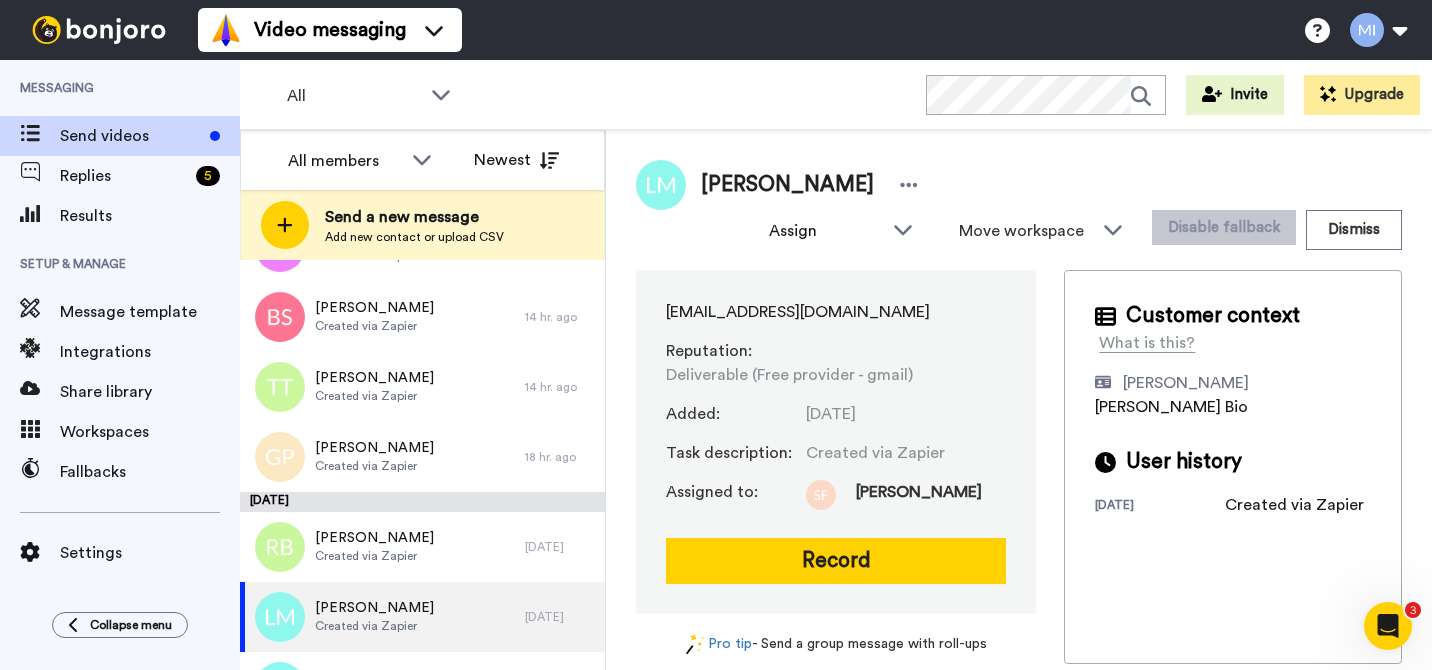 scroll, scrollTop: 0, scrollLeft: 0, axis: both 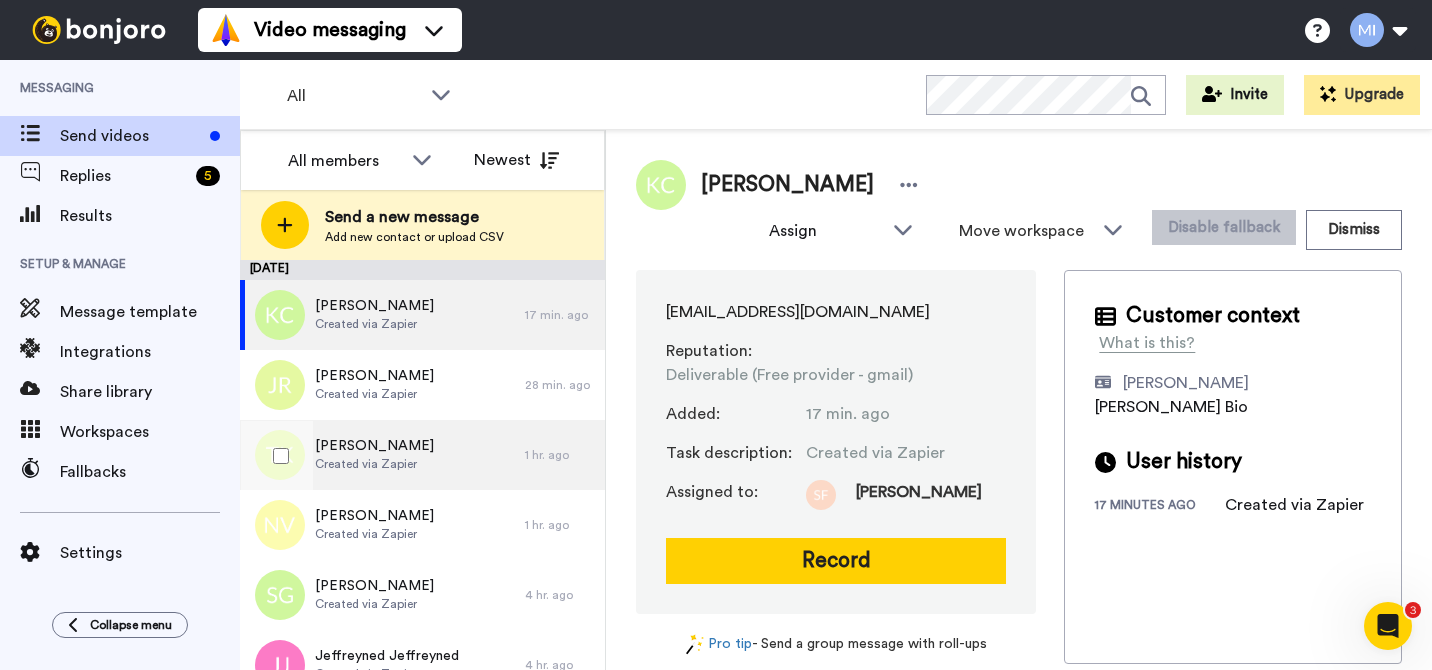 click on "[PERSON_NAME] Created via Zapier" at bounding box center [382, 455] 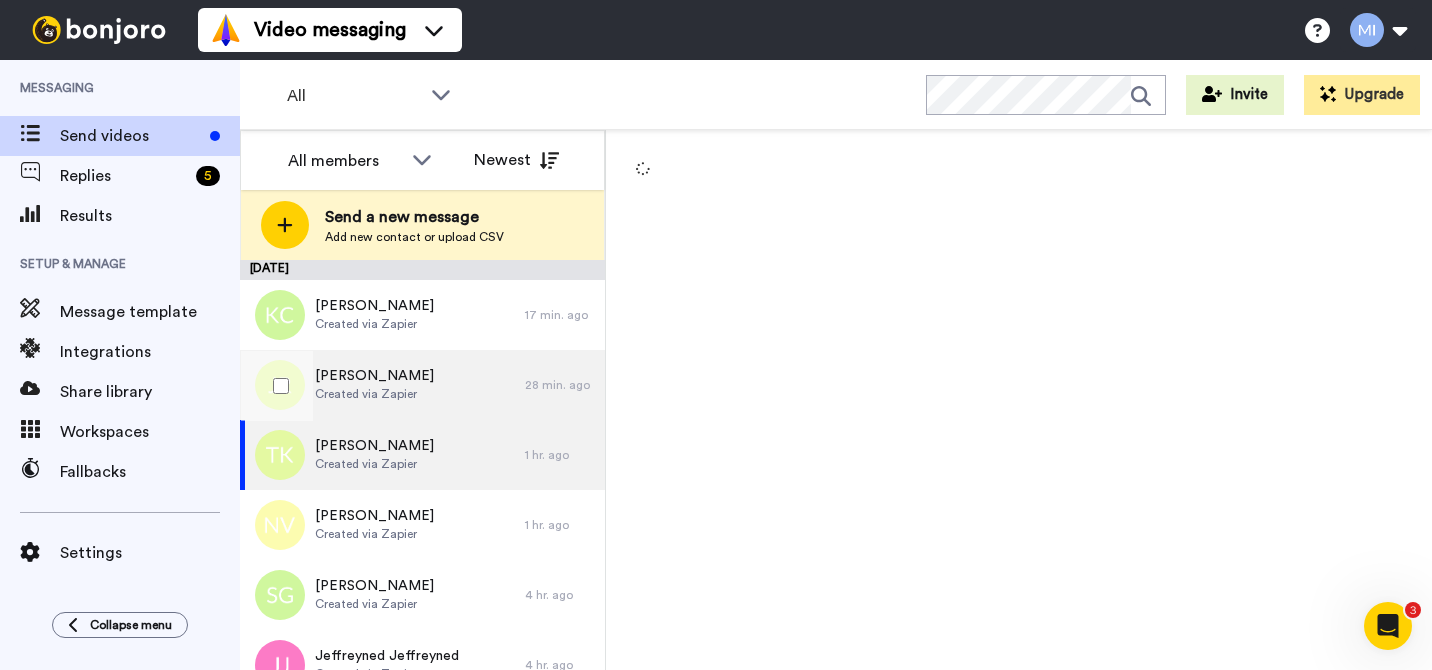 click on "[PERSON_NAME] Created via Zapier" at bounding box center (382, 385) 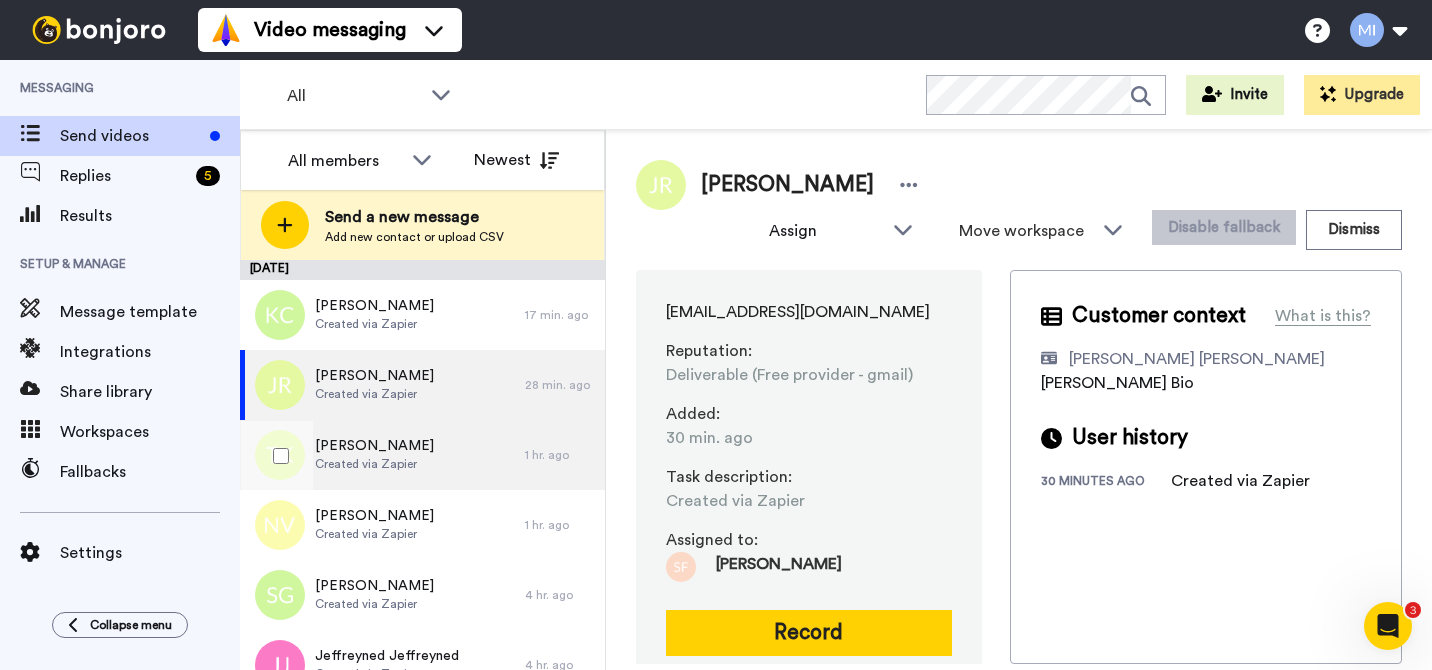click on "[PERSON_NAME] Created via Zapier" at bounding box center (382, 455) 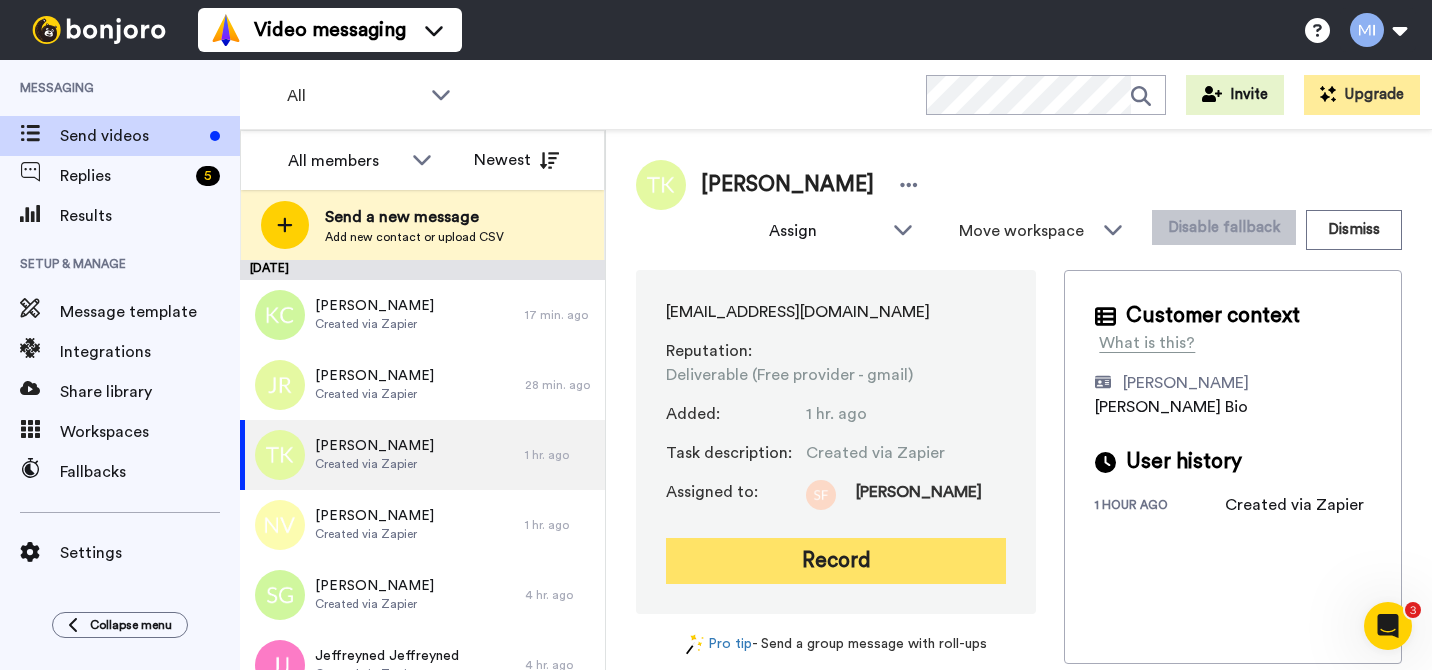 click on "Record" at bounding box center (836, 561) 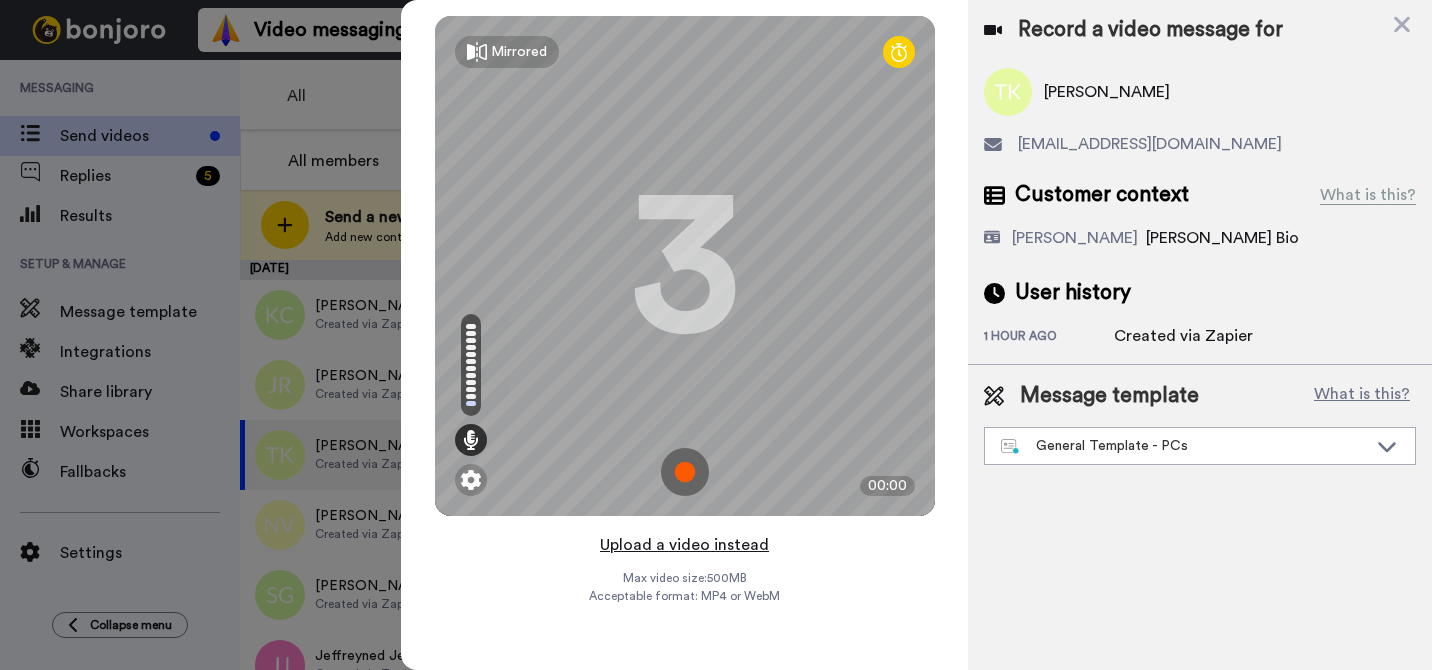 click on "Upload a video instead" at bounding box center [684, 545] 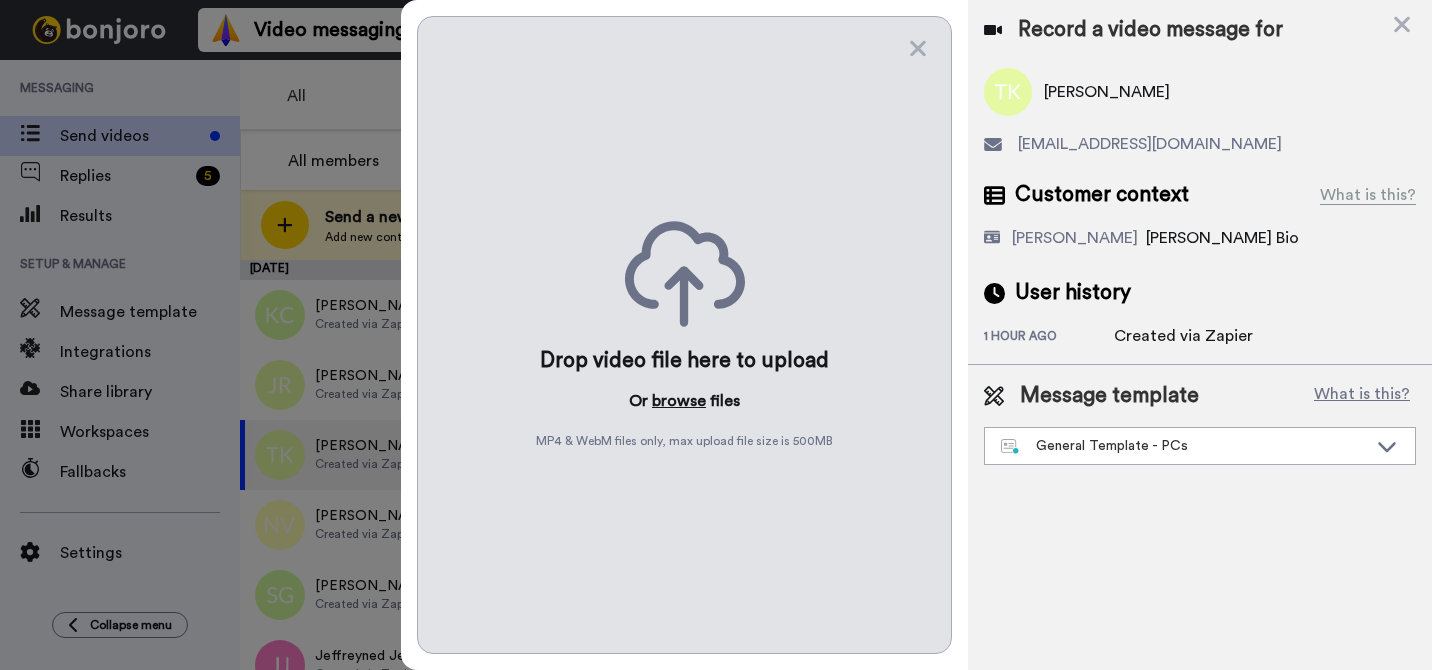 click on "browse" at bounding box center [679, 401] 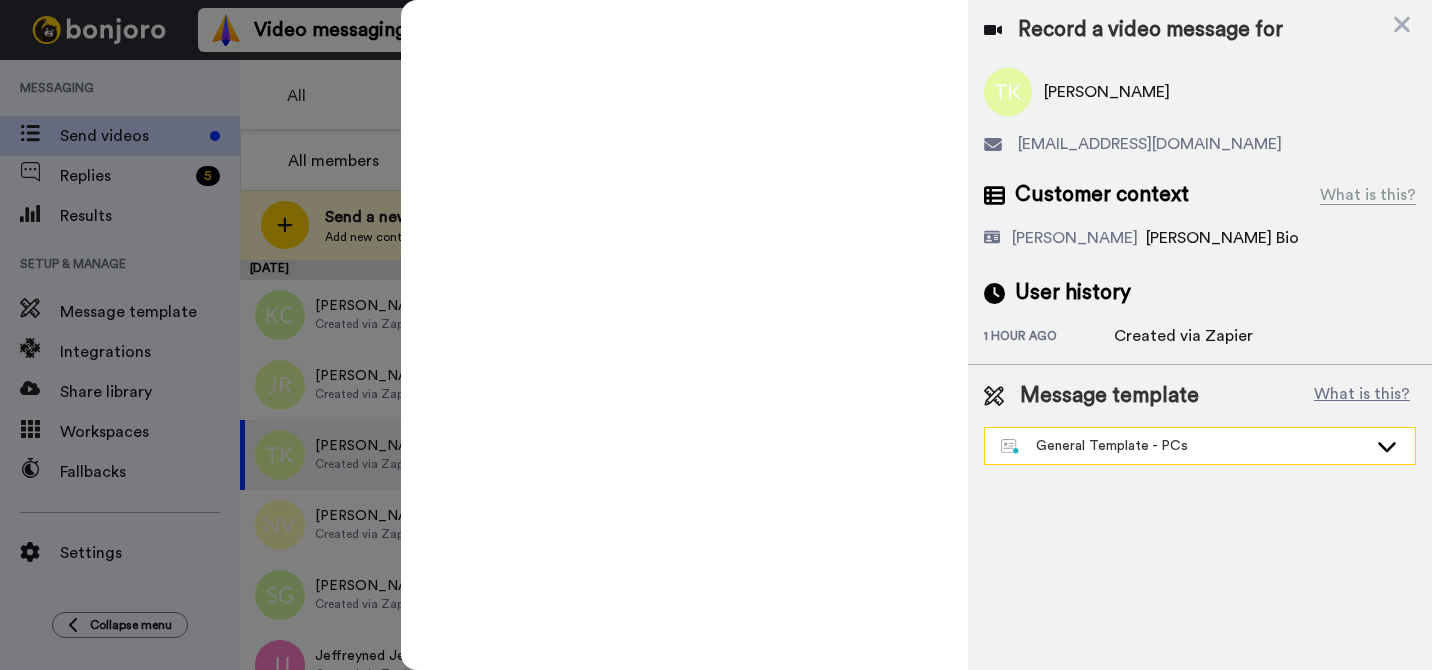 click on "General Template - PCs" at bounding box center (1184, 446) 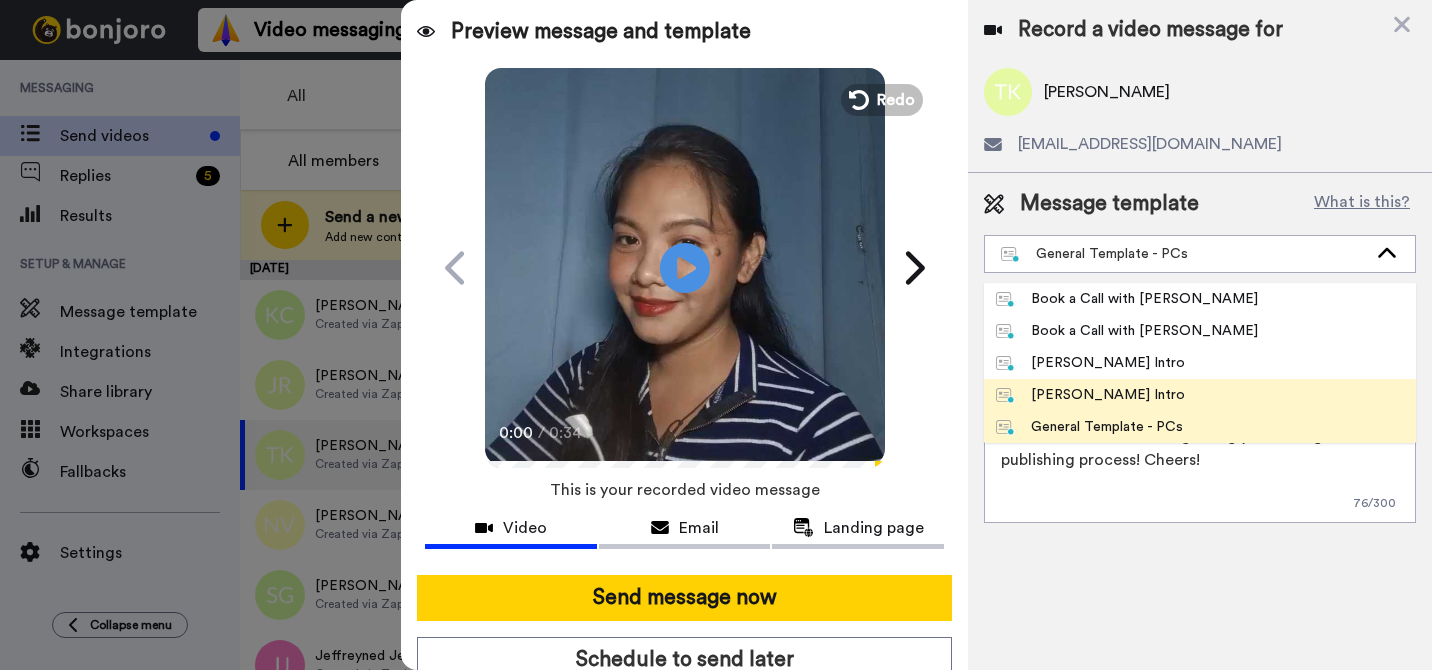 click on "Marjorie Bonjoro Intro" at bounding box center (1090, 395) 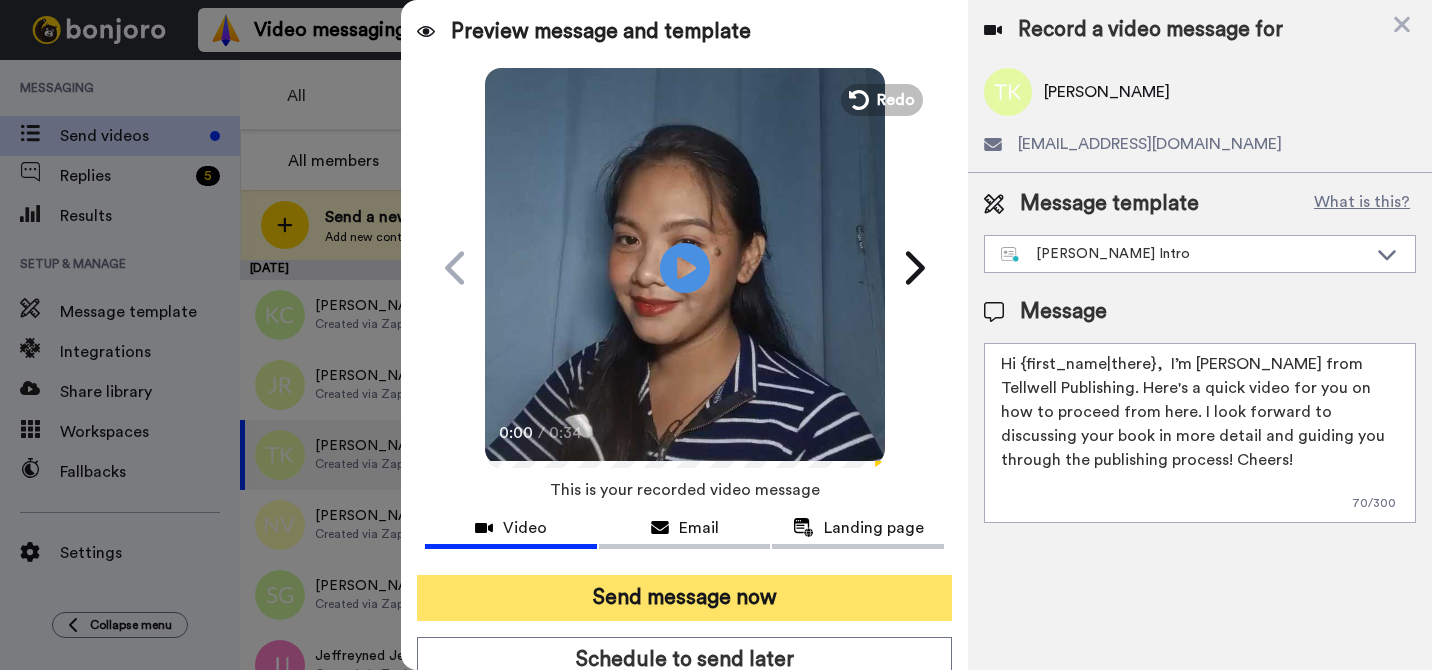 click on "Send message now" at bounding box center [684, 598] 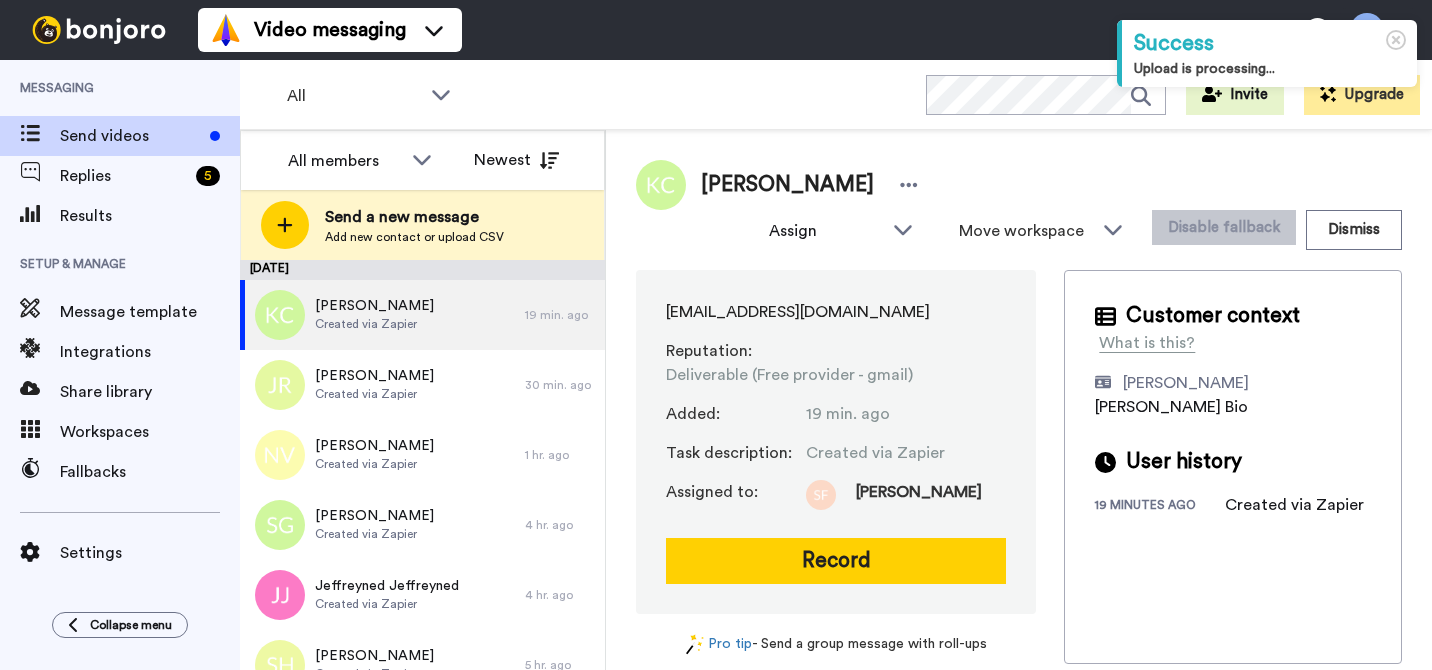 scroll, scrollTop: 0, scrollLeft: 0, axis: both 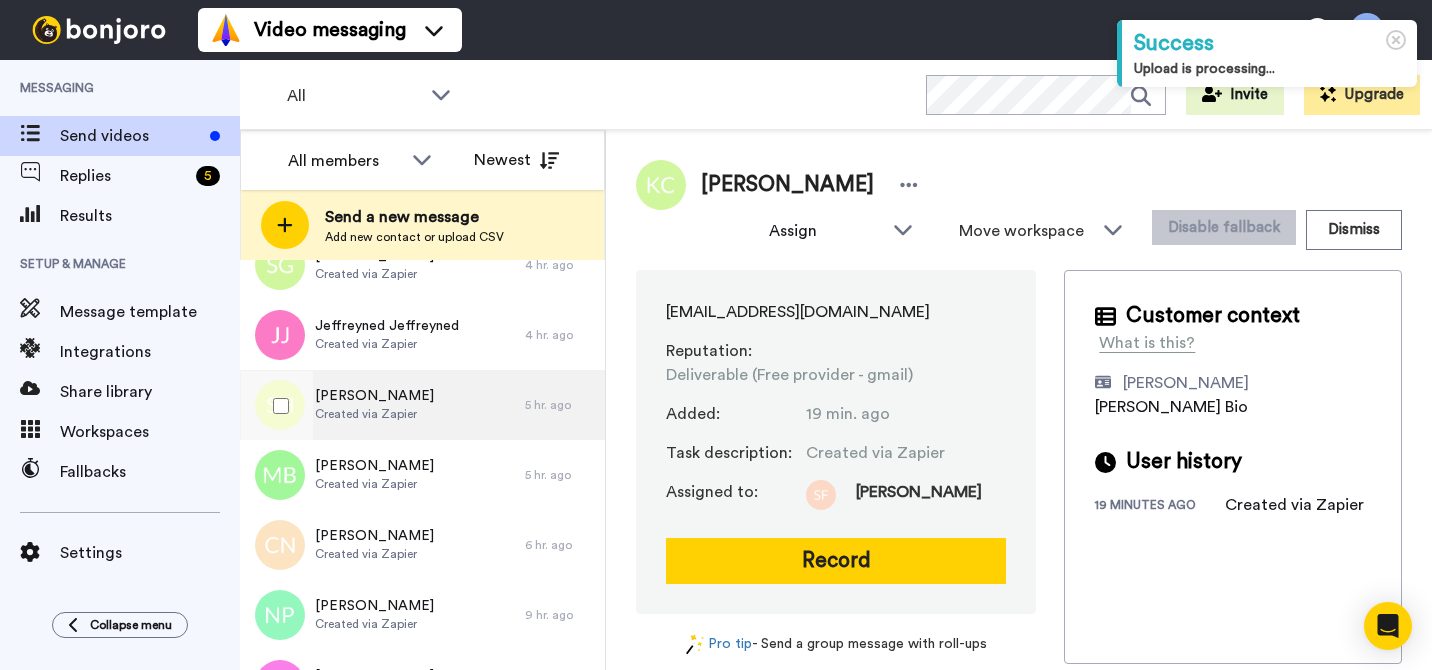 click on "Sharla Howe Created via Zapier" at bounding box center [382, 405] 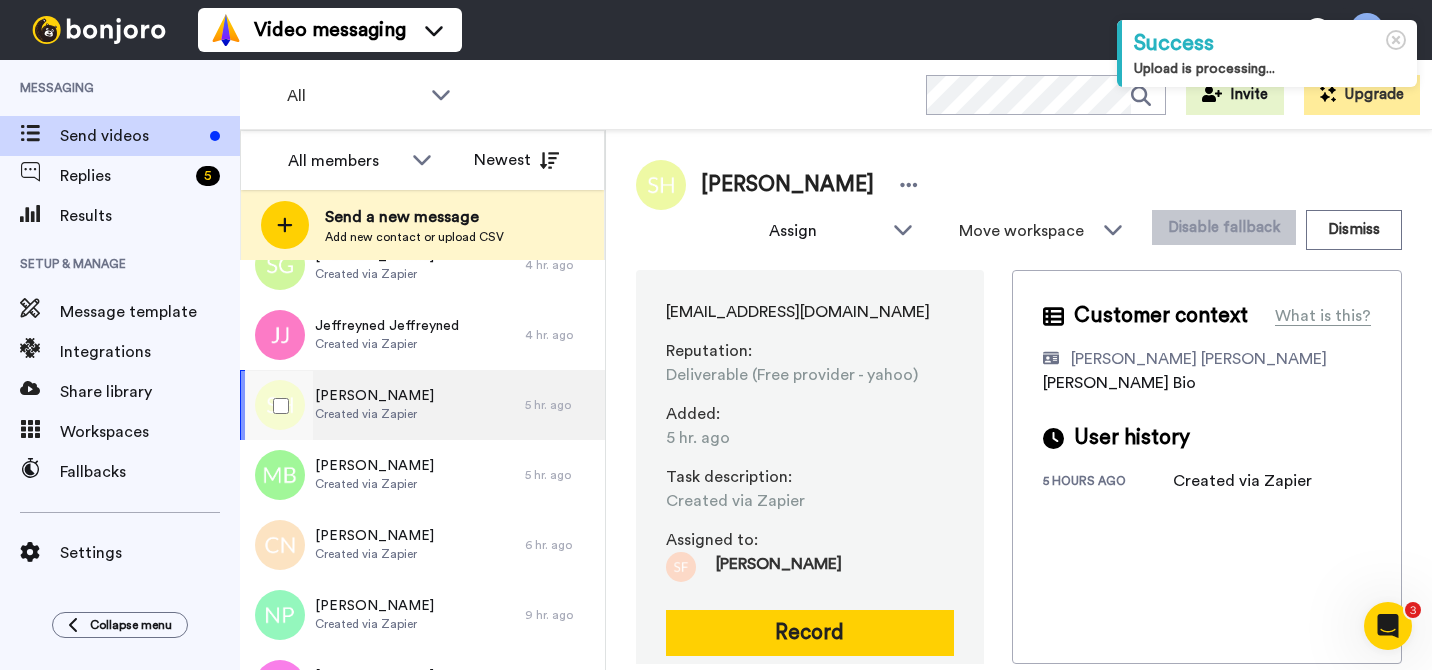 scroll, scrollTop: 0, scrollLeft: 0, axis: both 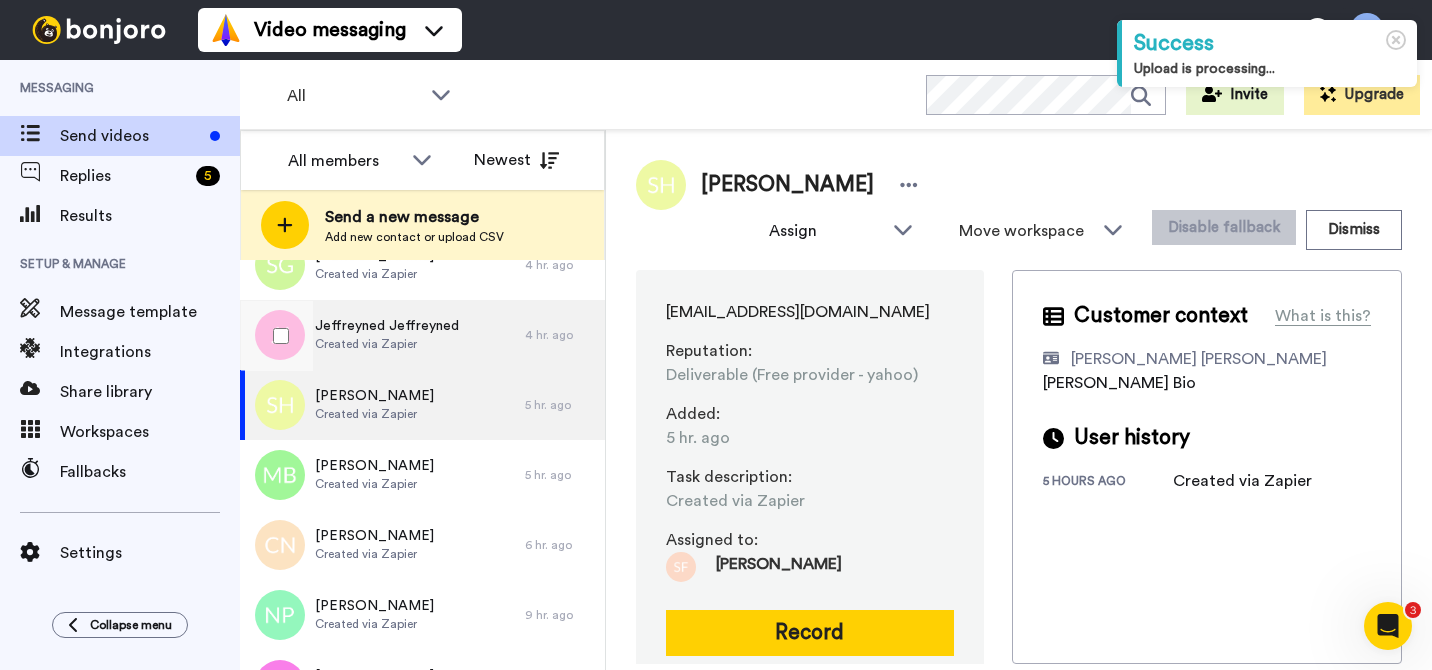 click on "Created via Zapier" at bounding box center [387, 344] 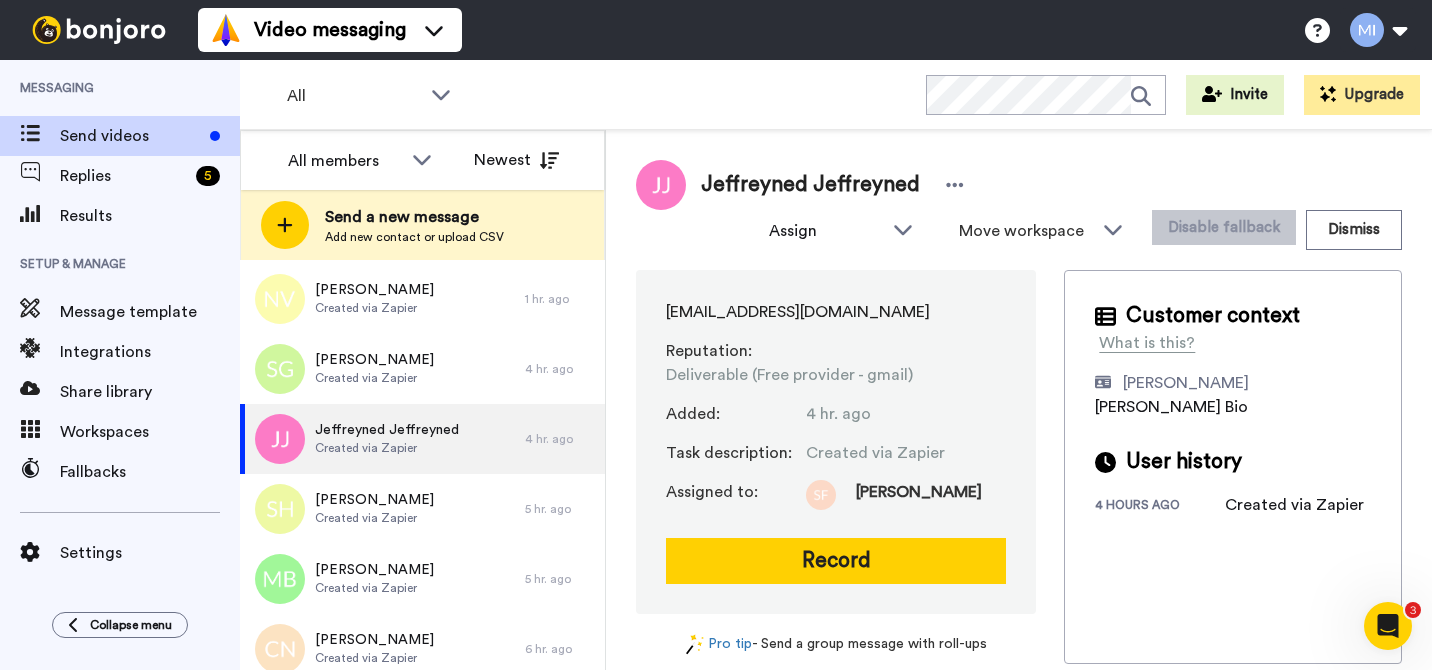 scroll, scrollTop: 152, scrollLeft: 0, axis: vertical 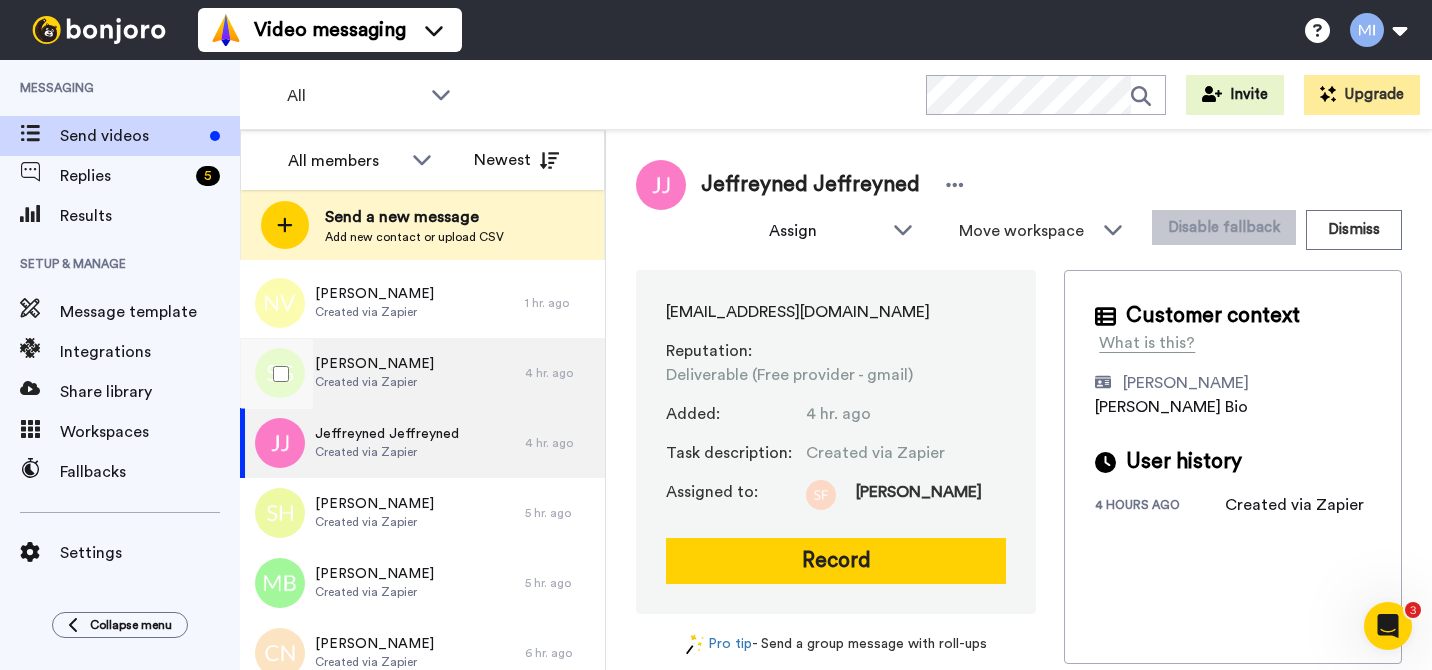 click on "Saxon Gregory-Hunt Created via Zapier" at bounding box center [382, 373] 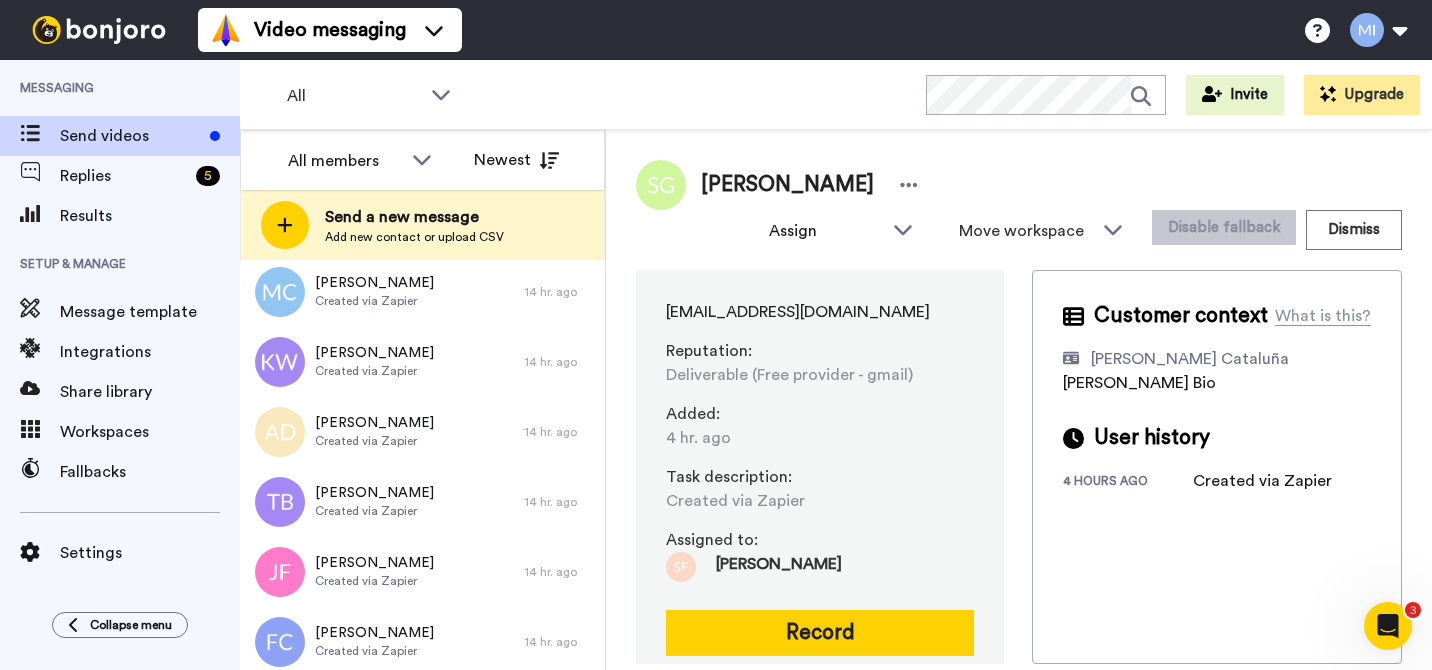 scroll, scrollTop: 1232, scrollLeft: 0, axis: vertical 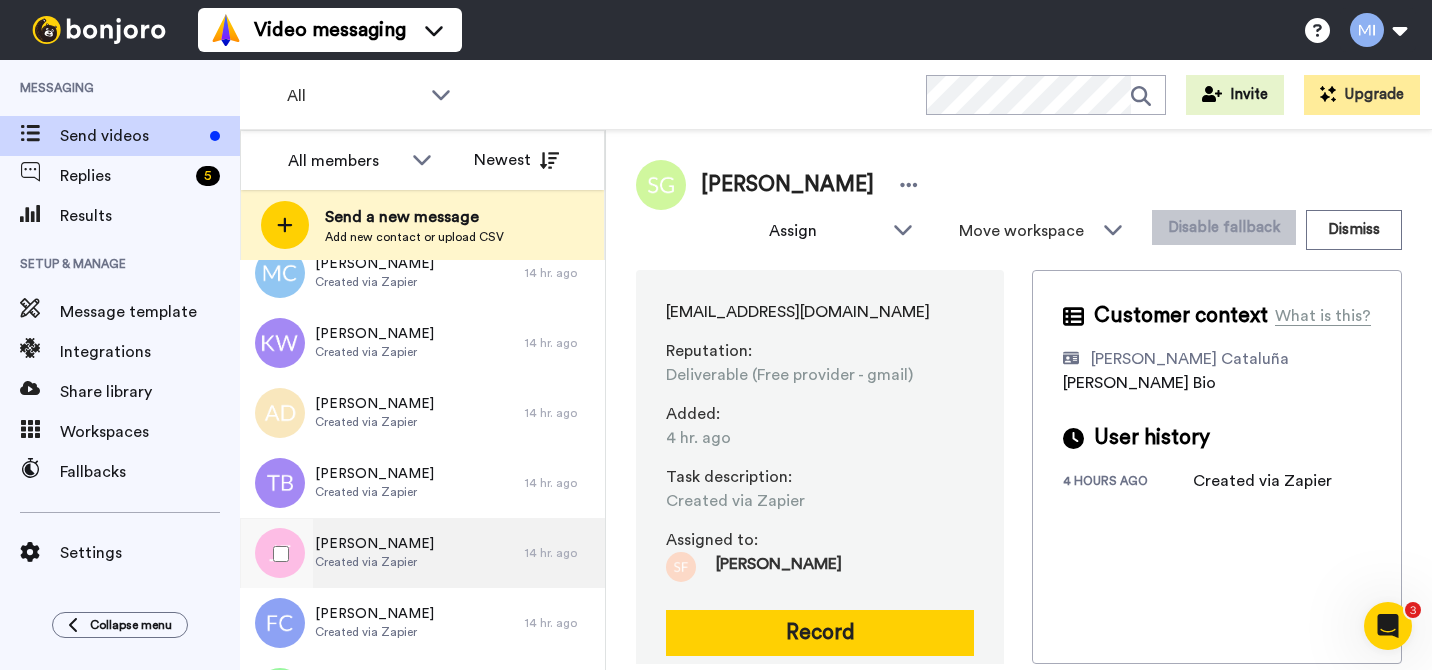 click on "Joan Floyd Created via Zapier" at bounding box center (382, 553) 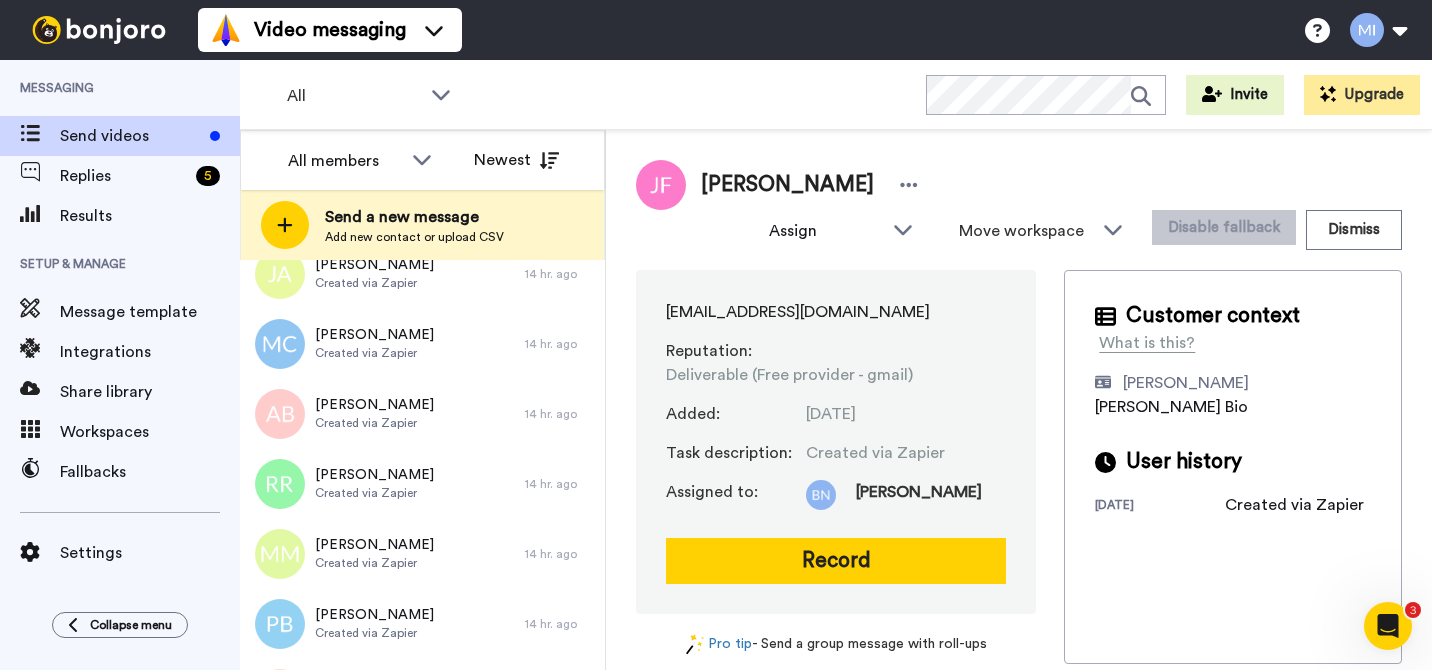 scroll, scrollTop: 2254, scrollLeft: 0, axis: vertical 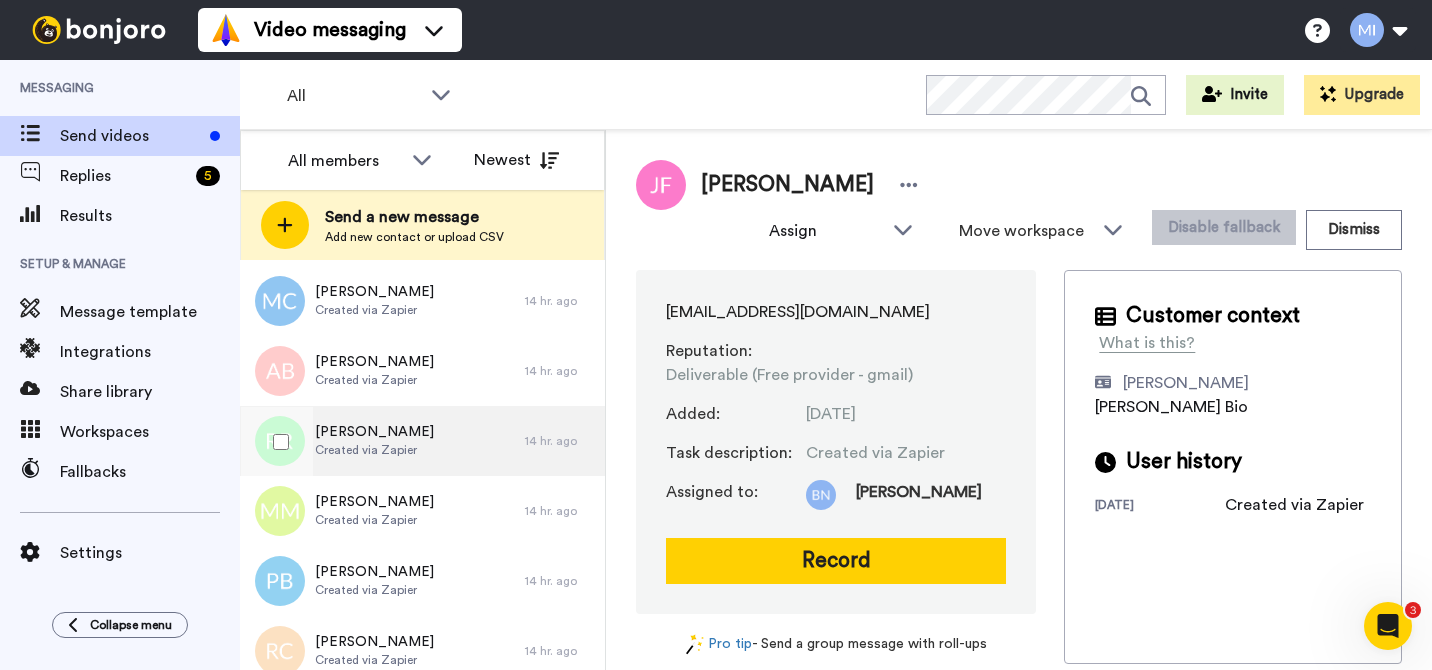 click on "Rachel Ramsey Created via Zapier" at bounding box center [382, 441] 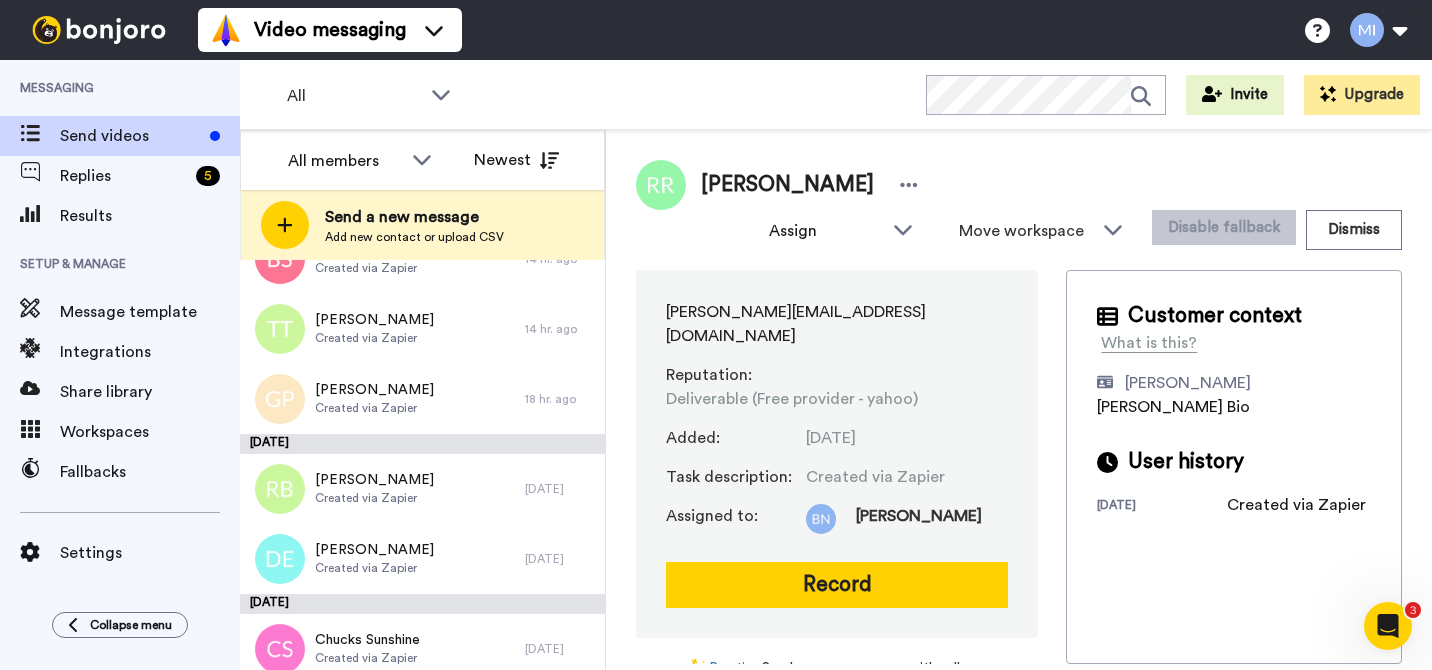 scroll, scrollTop: 2935, scrollLeft: 0, axis: vertical 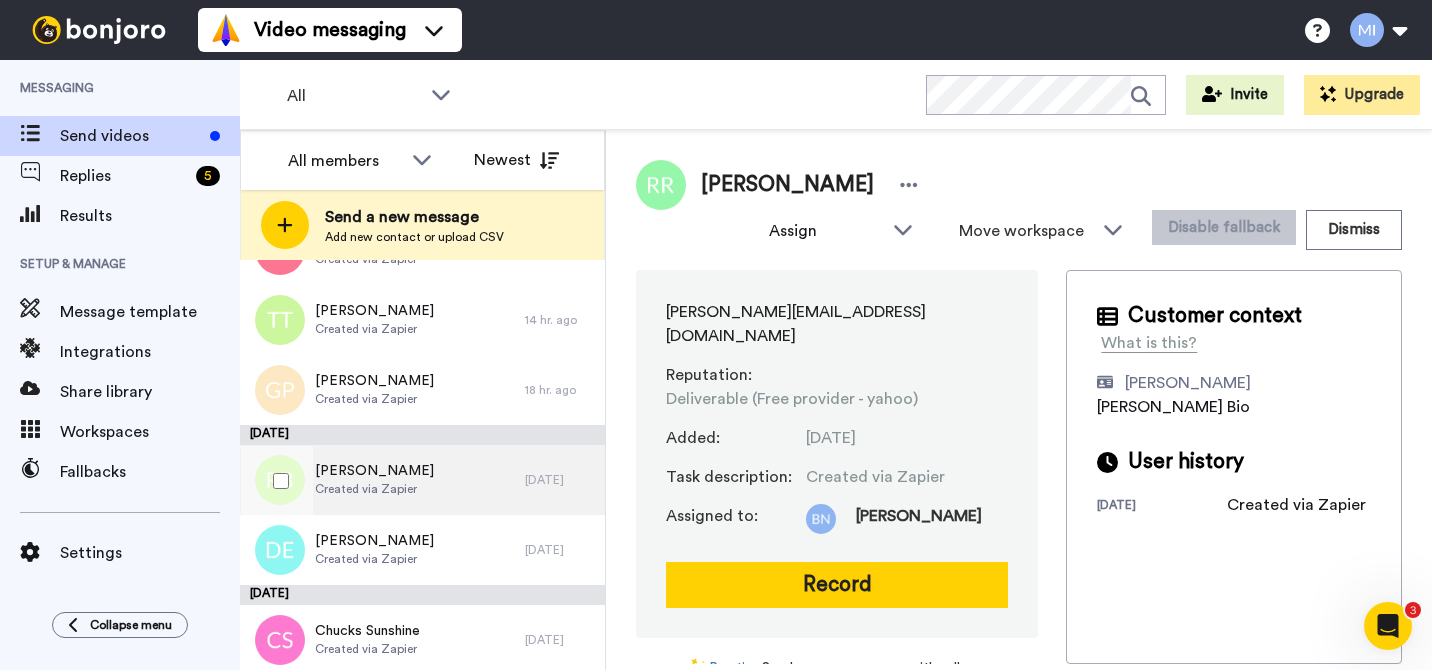 click on "Robert Bagge Created via Zapier" at bounding box center [382, 480] 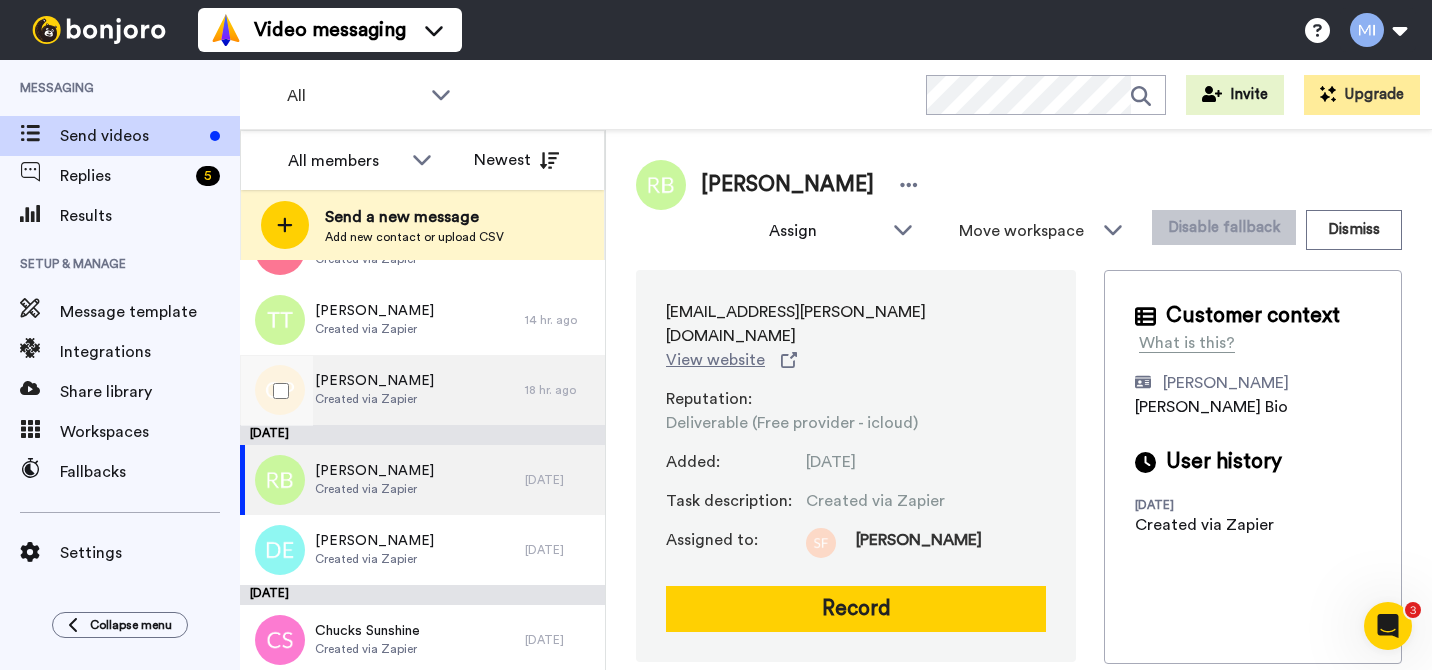 click on "Grace Prater" at bounding box center [374, 381] 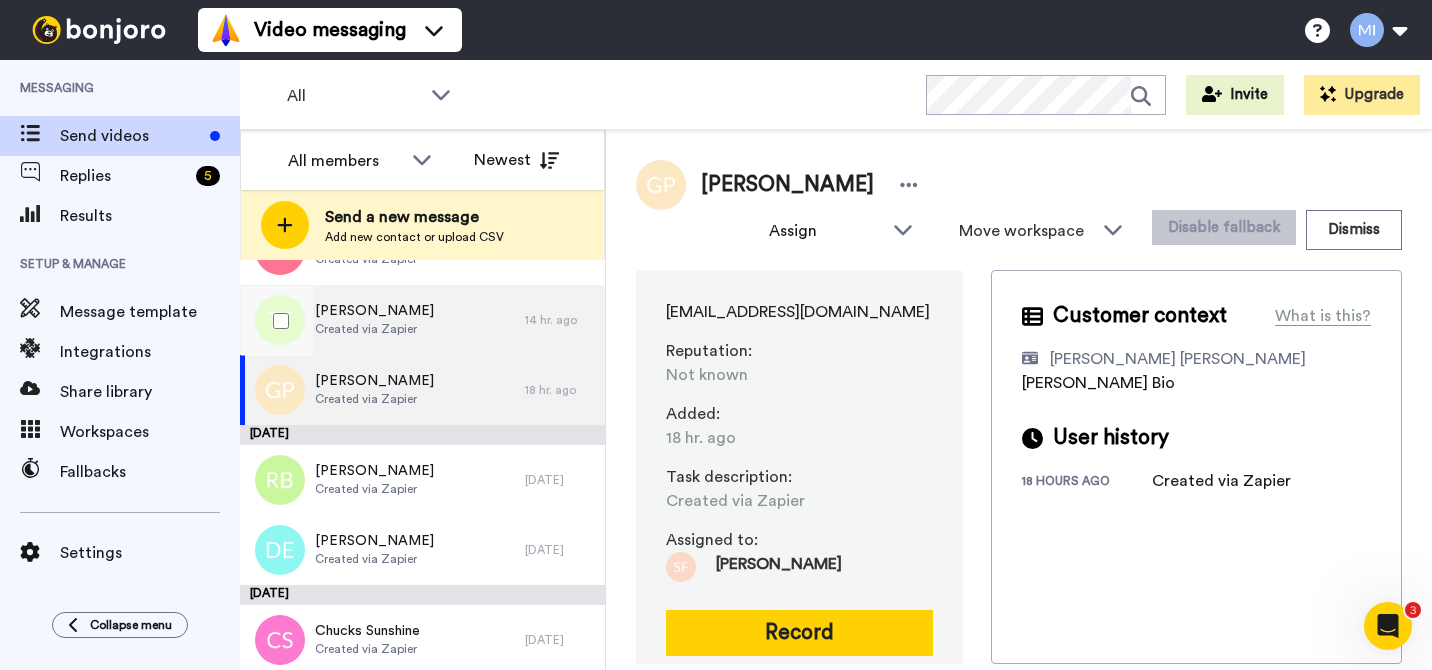 click on "Terry Thompson Created via Zapier" at bounding box center (382, 320) 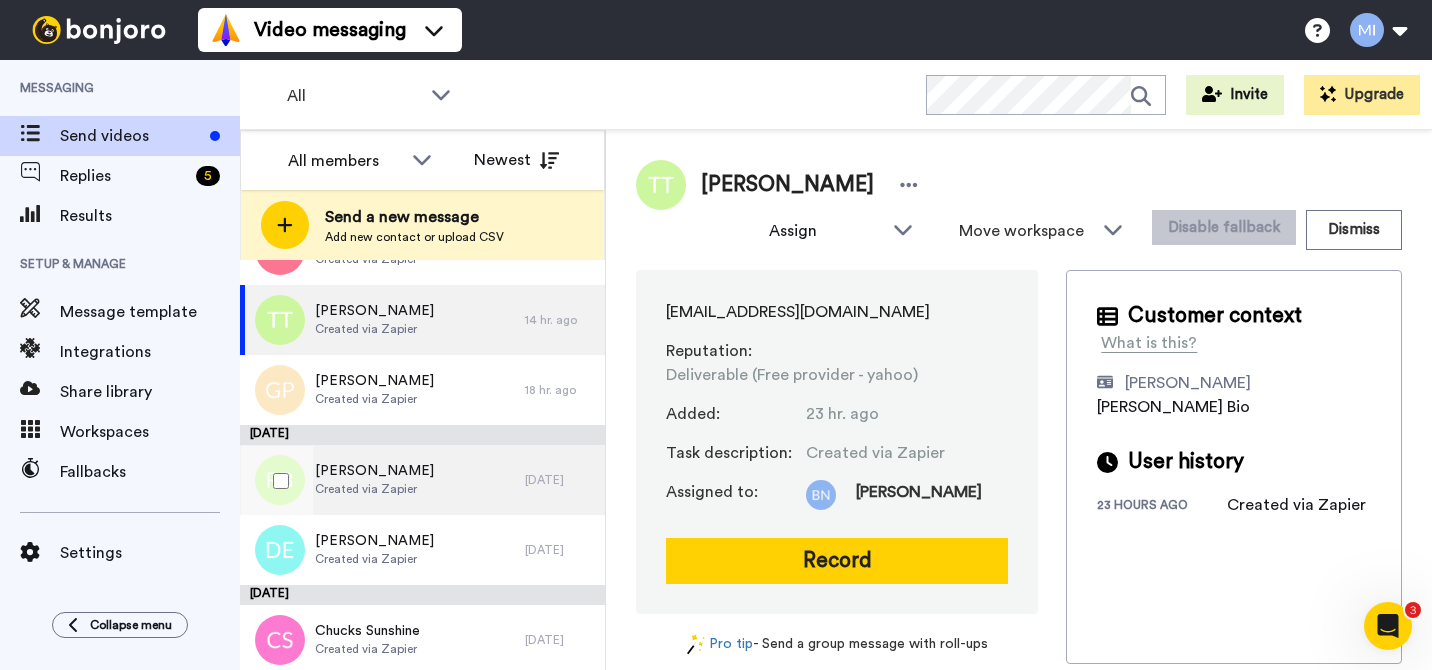 click on "Robert Bagge Created via Zapier" at bounding box center [382, 480] 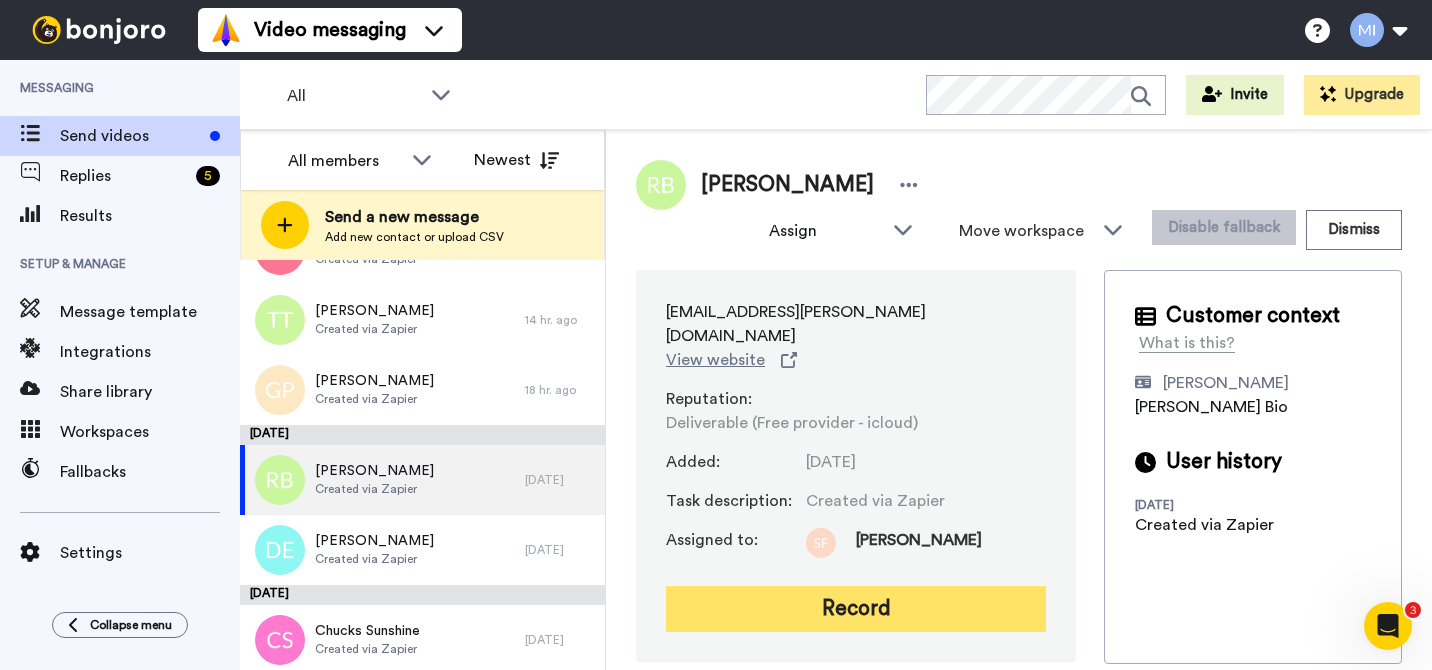 click on "Record" at bounding box center (856, 609) 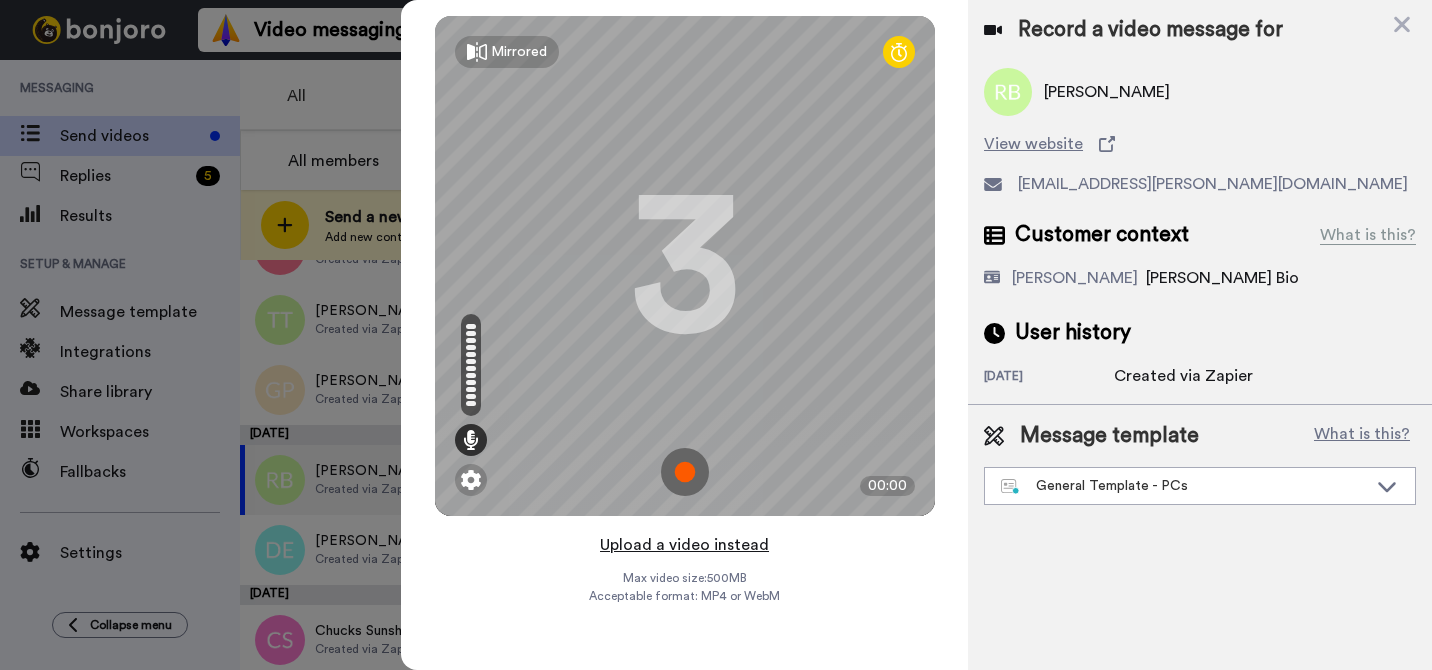 click on "Upload a video instead" at bounding box center (684, 545) 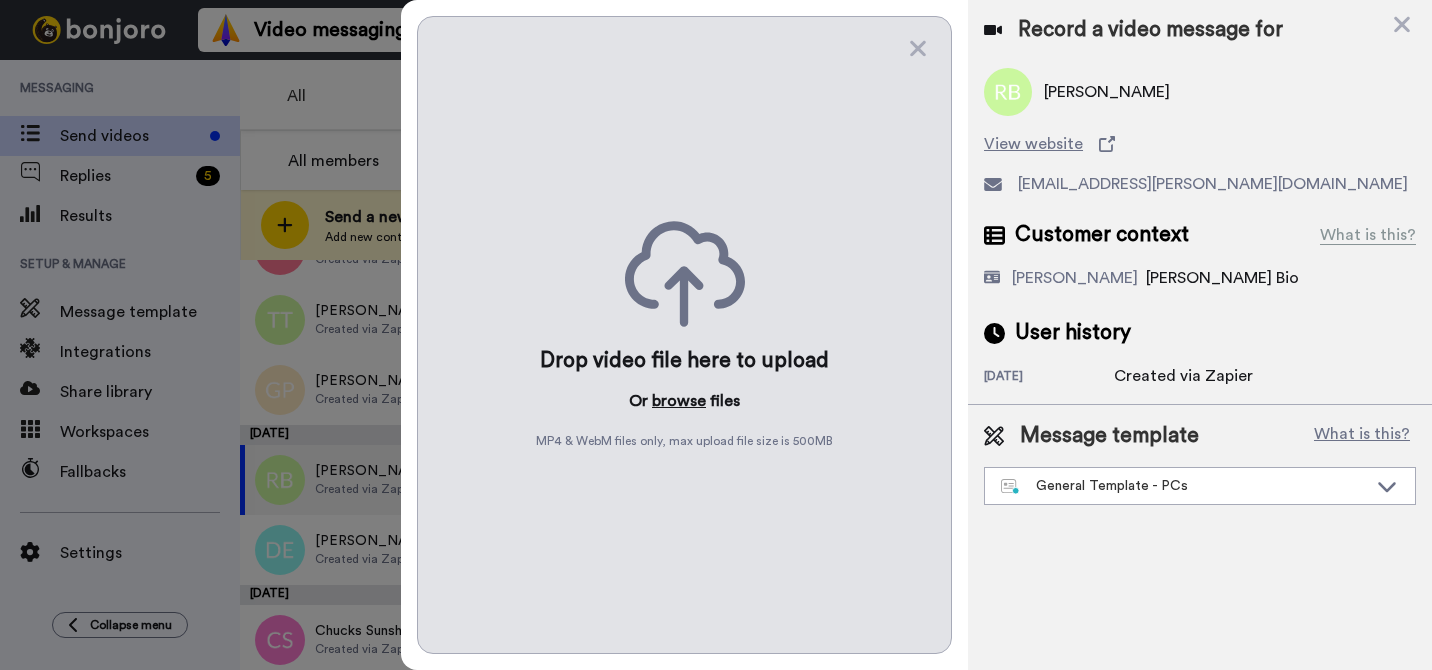 click on "browse" at bounding box center (679, 401) 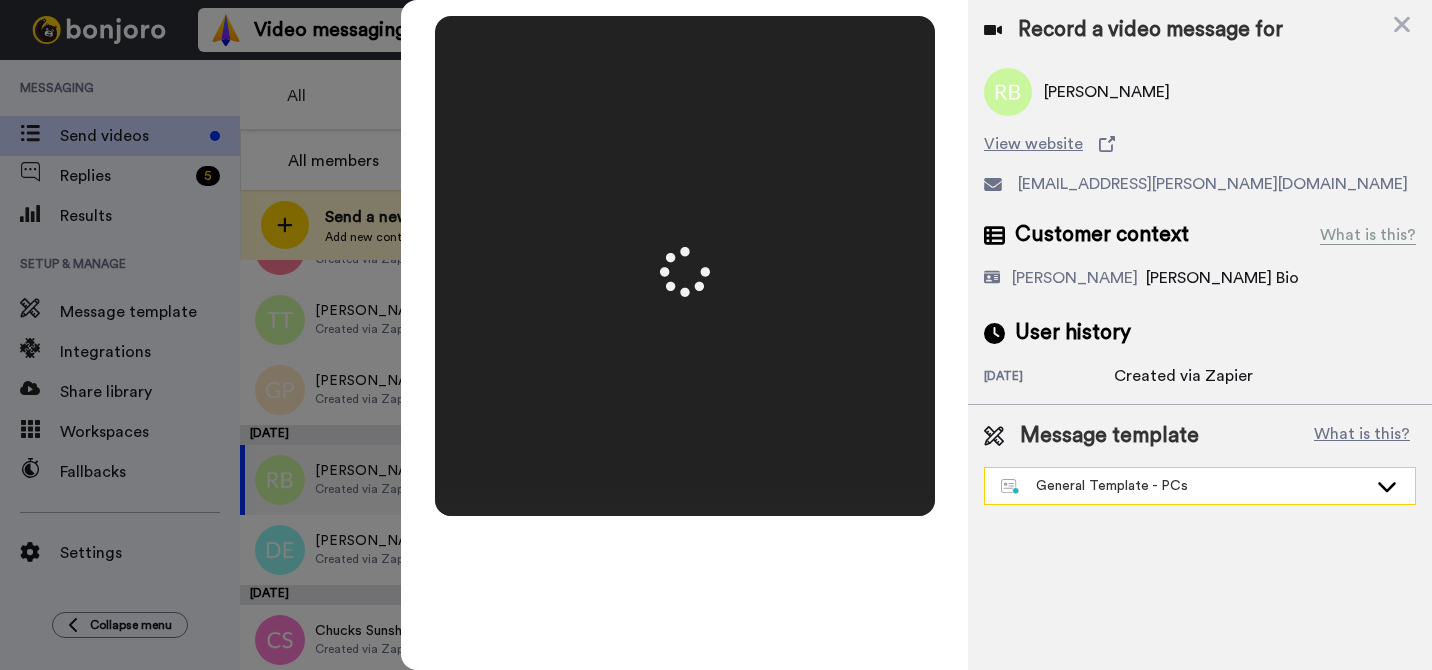 click on "General Template - PCs" at bounding box center [1184, 486] 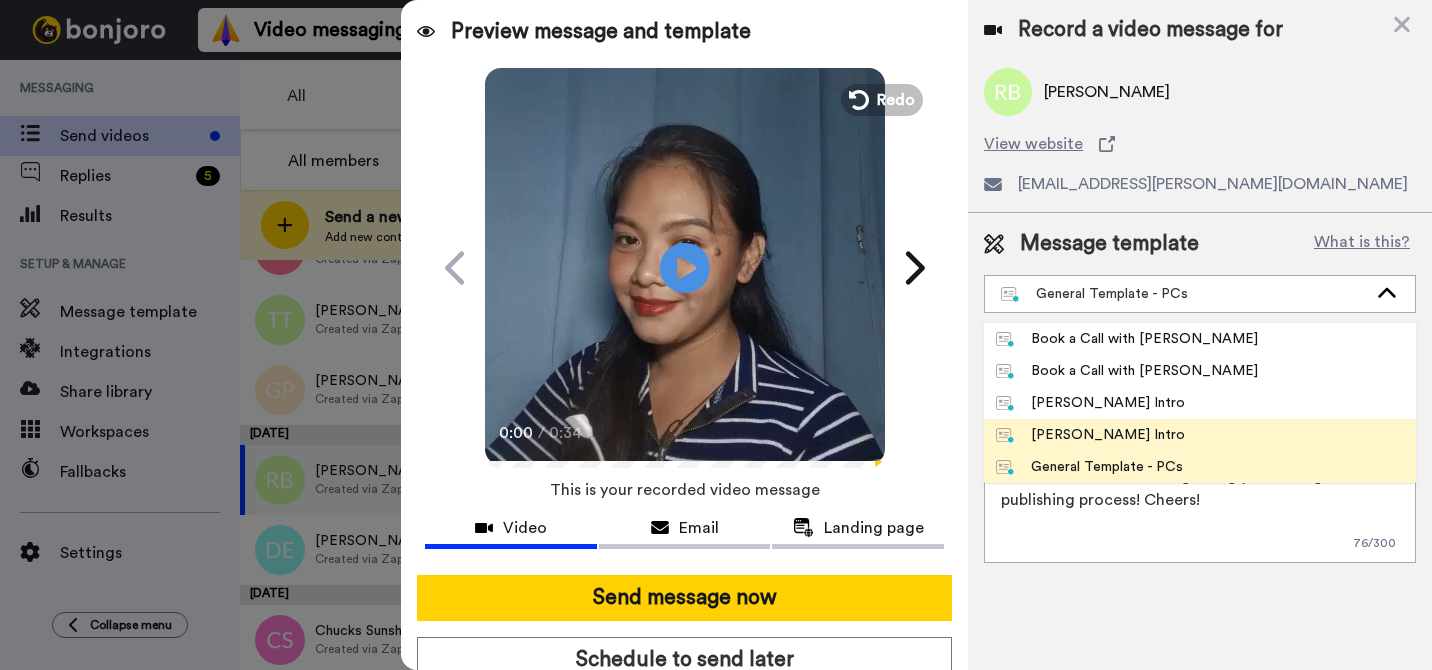 click on "Marjorie Bonjoro Intro" at bounding box center [1090, 435] 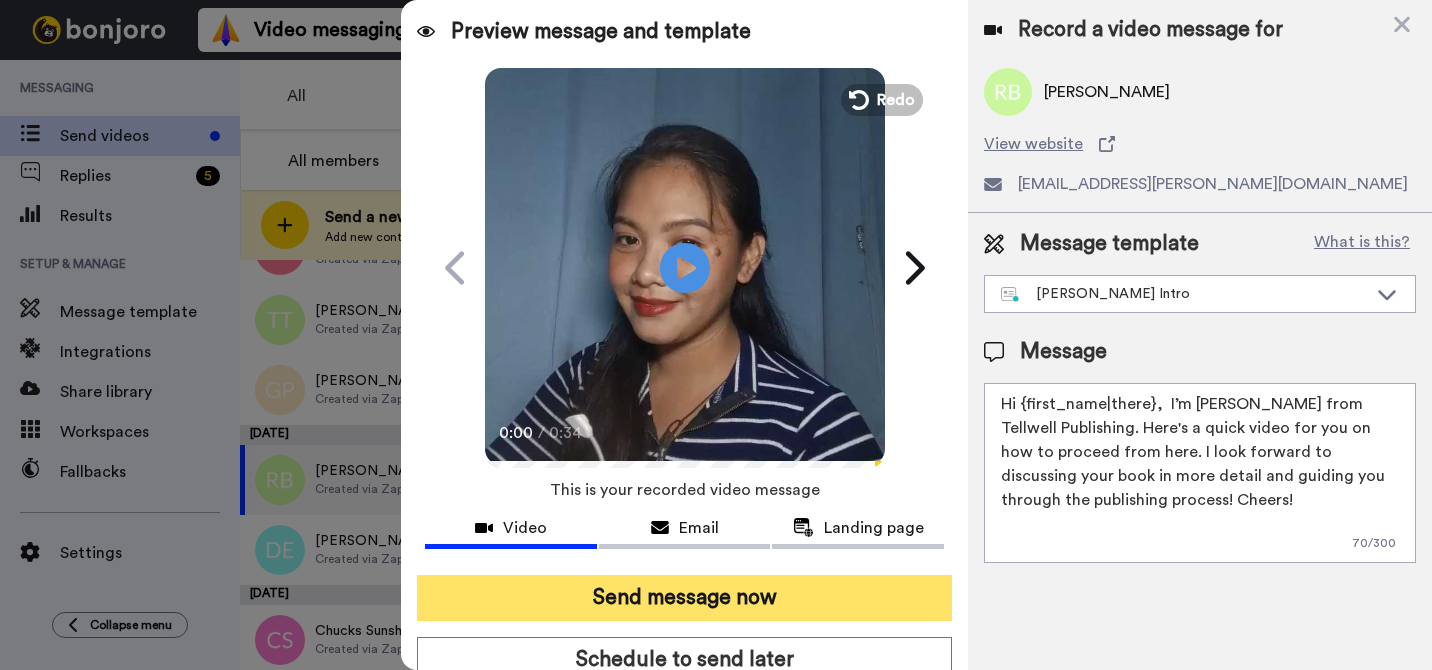click on "Send message now" at bounding box center (684, 598) 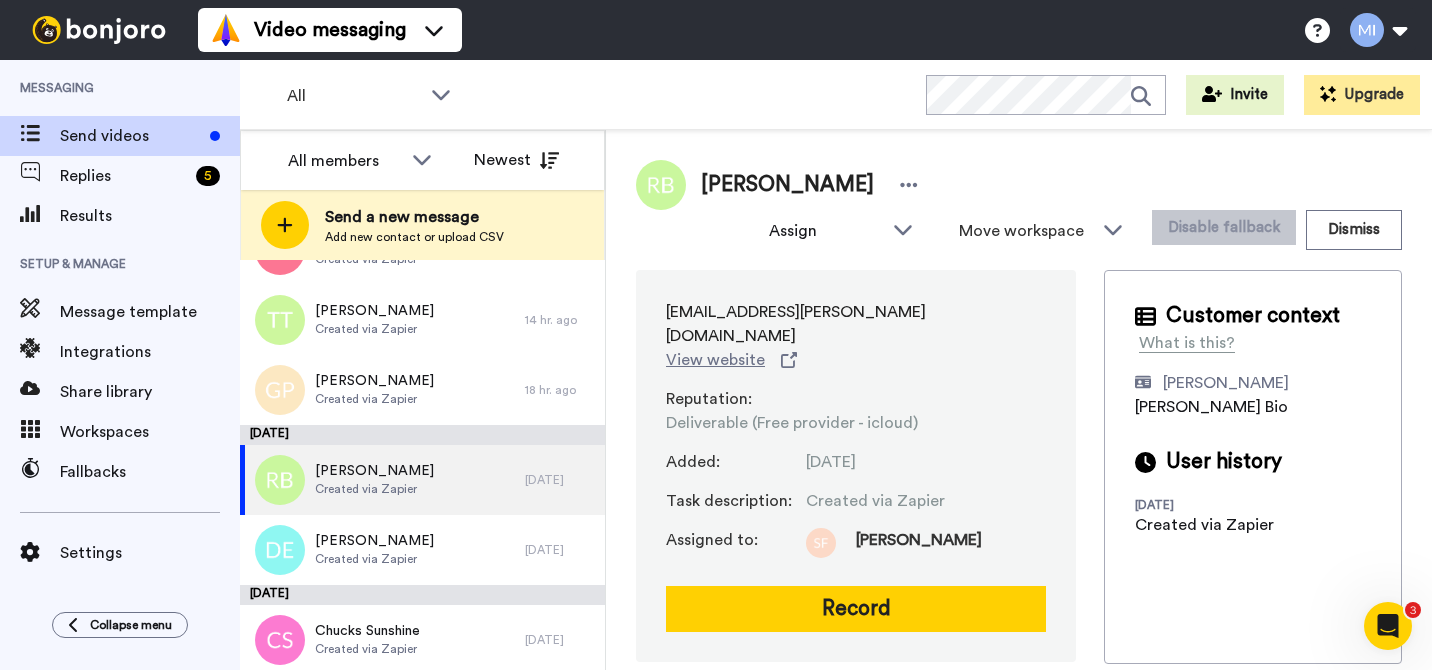 scroll, scrollTop: 0, scrollLeft: 0, axis: both 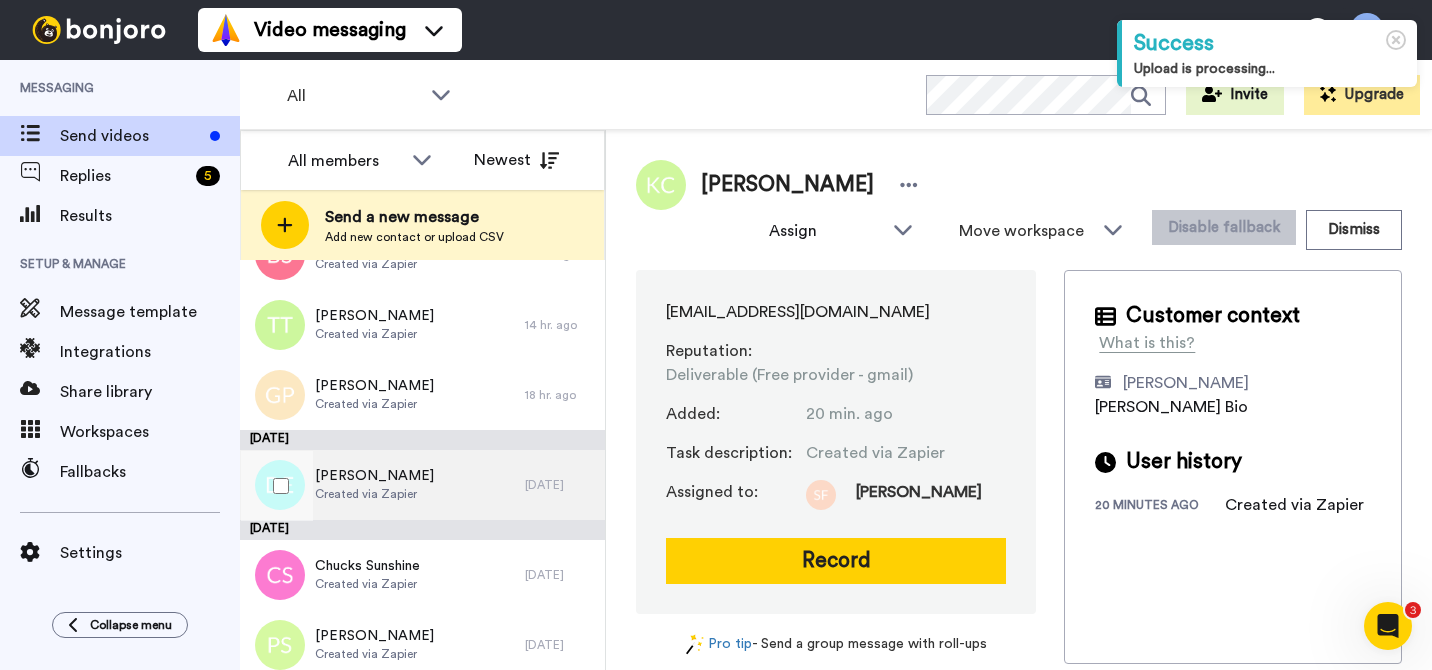 click on "Dylan Edge Created via Zapier 1 day ago" at bounding box center (422, 485) 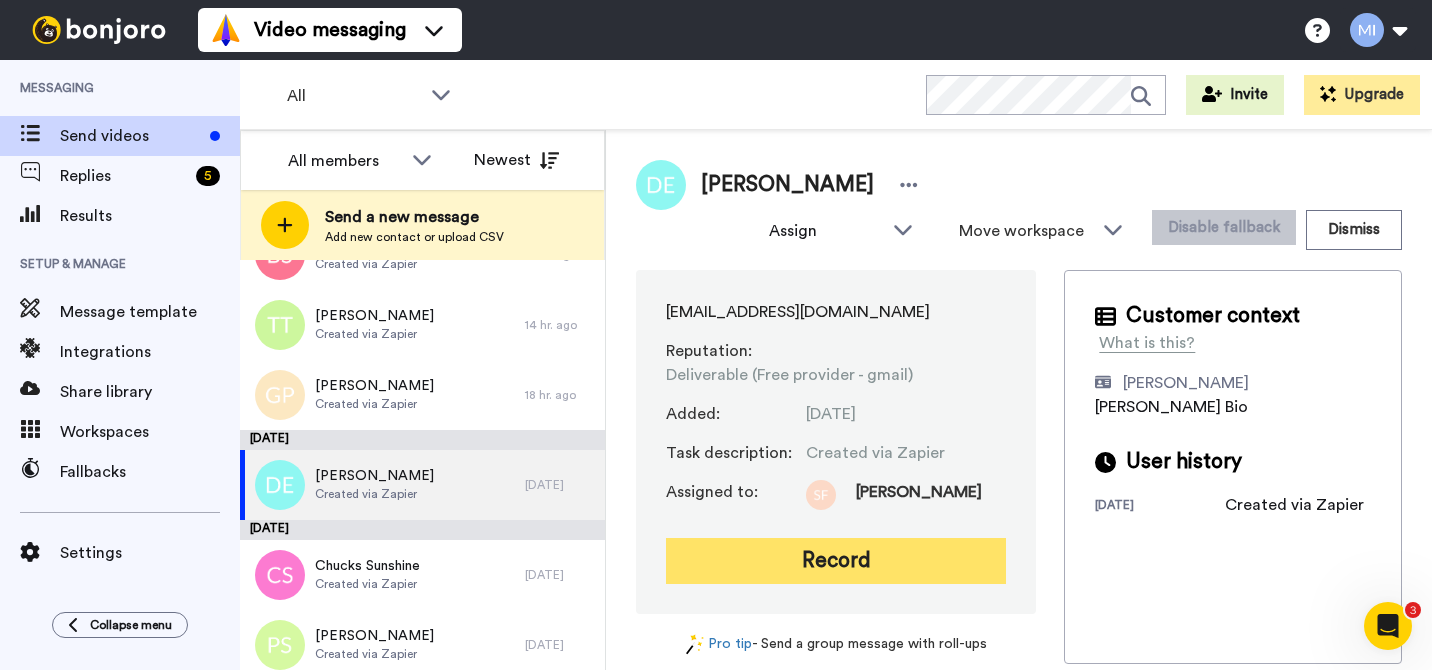 click on "Record" at bounding box center (836, 561) 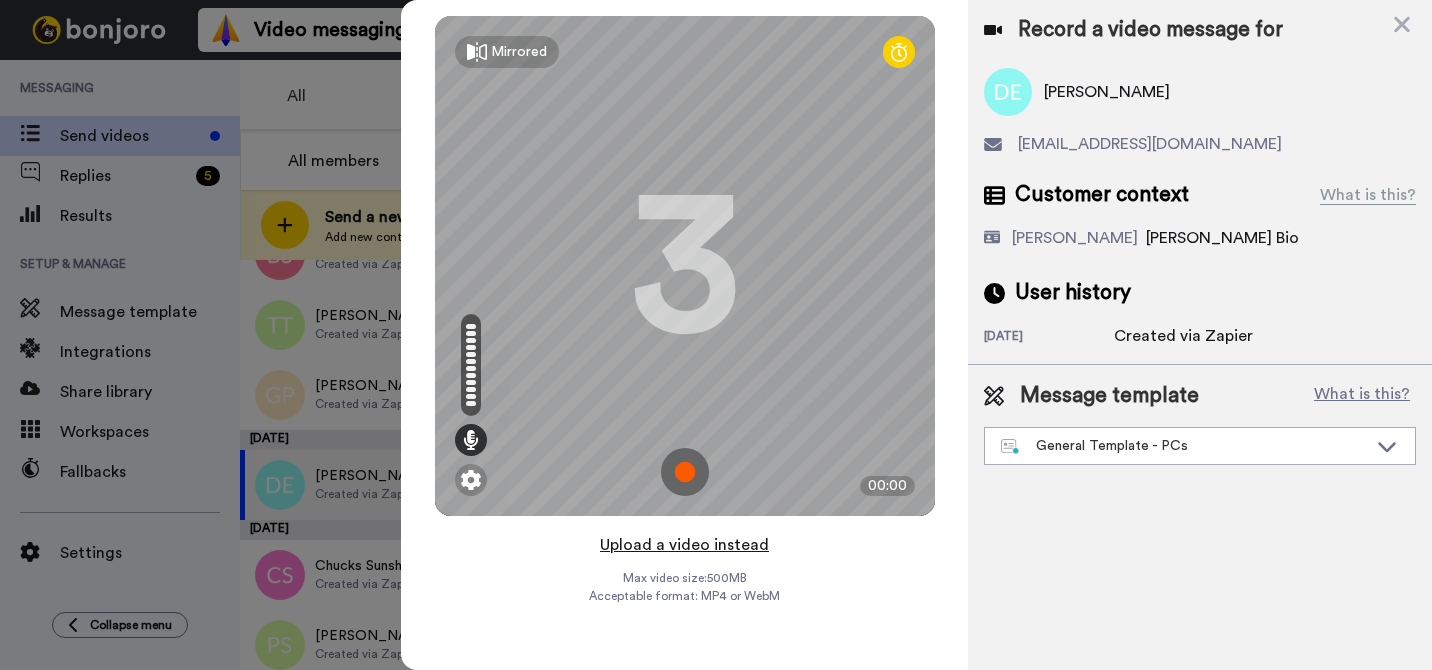 click on "Upload a video instead" at bounding box center (684, 545) 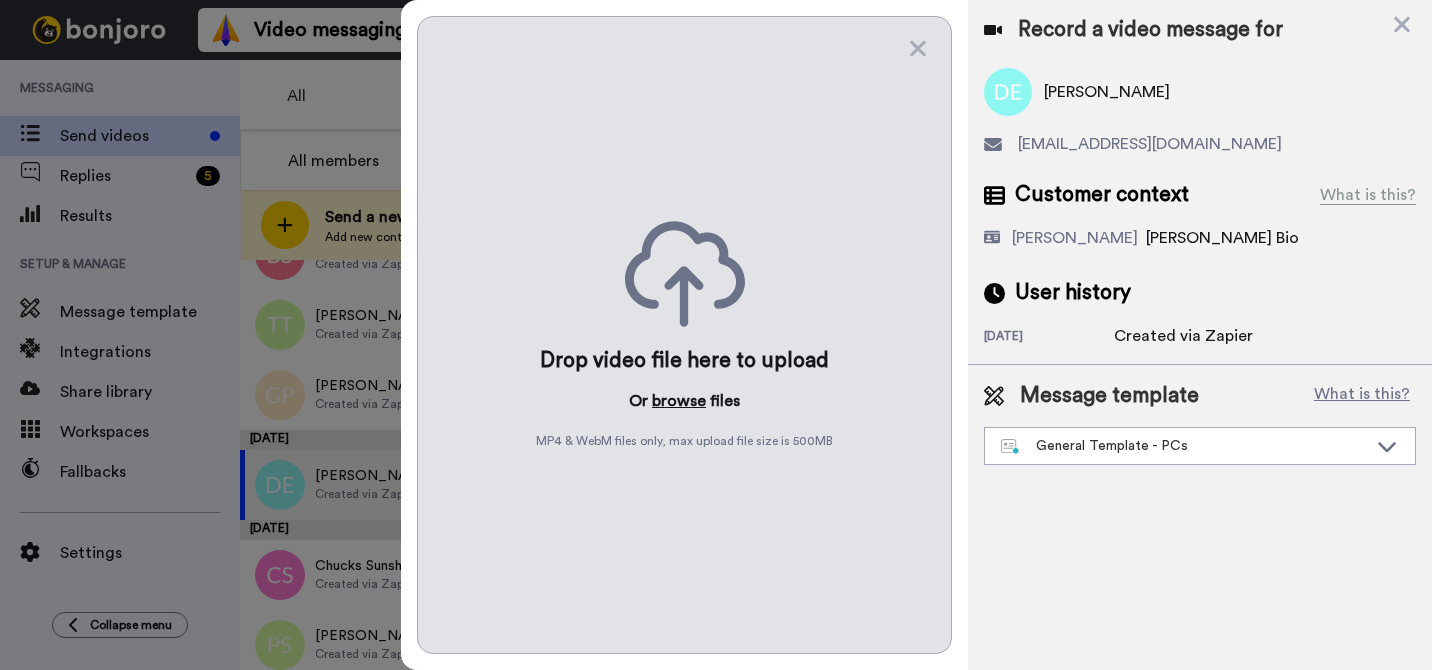 click on "browse" at bounding box center (679, 401) 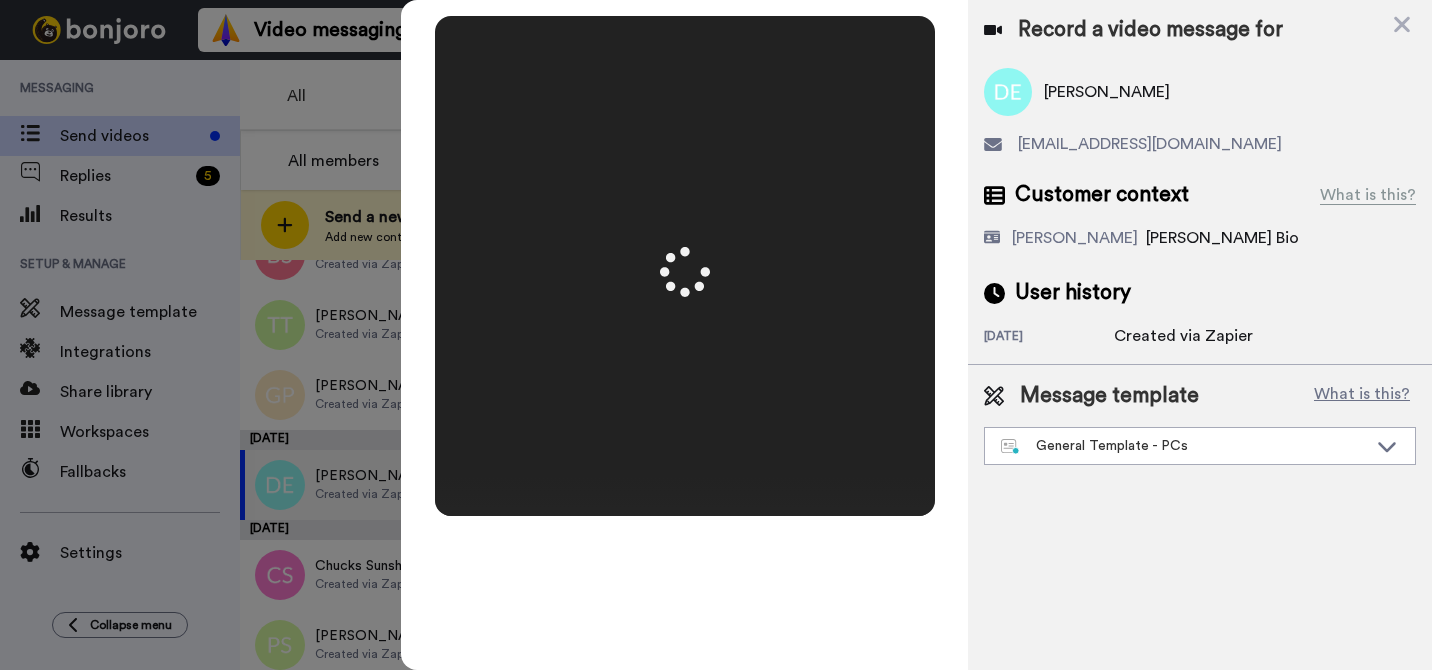 click on "Message template What is this? General Template - PCs Book a Call with Bruce Book a Call with Gilda Josephine Bonjoro Intro Marjorie Bonjoro Intro General Template - PCs" at bounding box center [1200, 423] 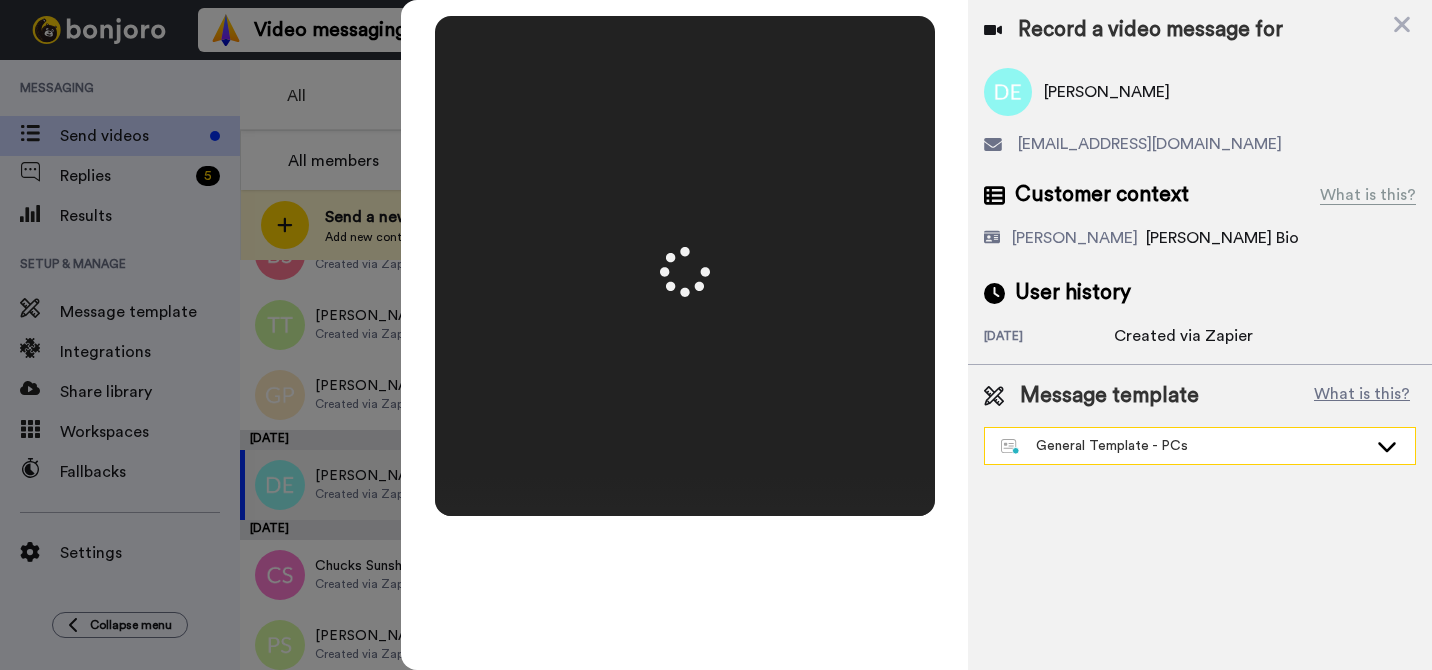 click on "General Template - PCs" at bounding box center [1184, 446] 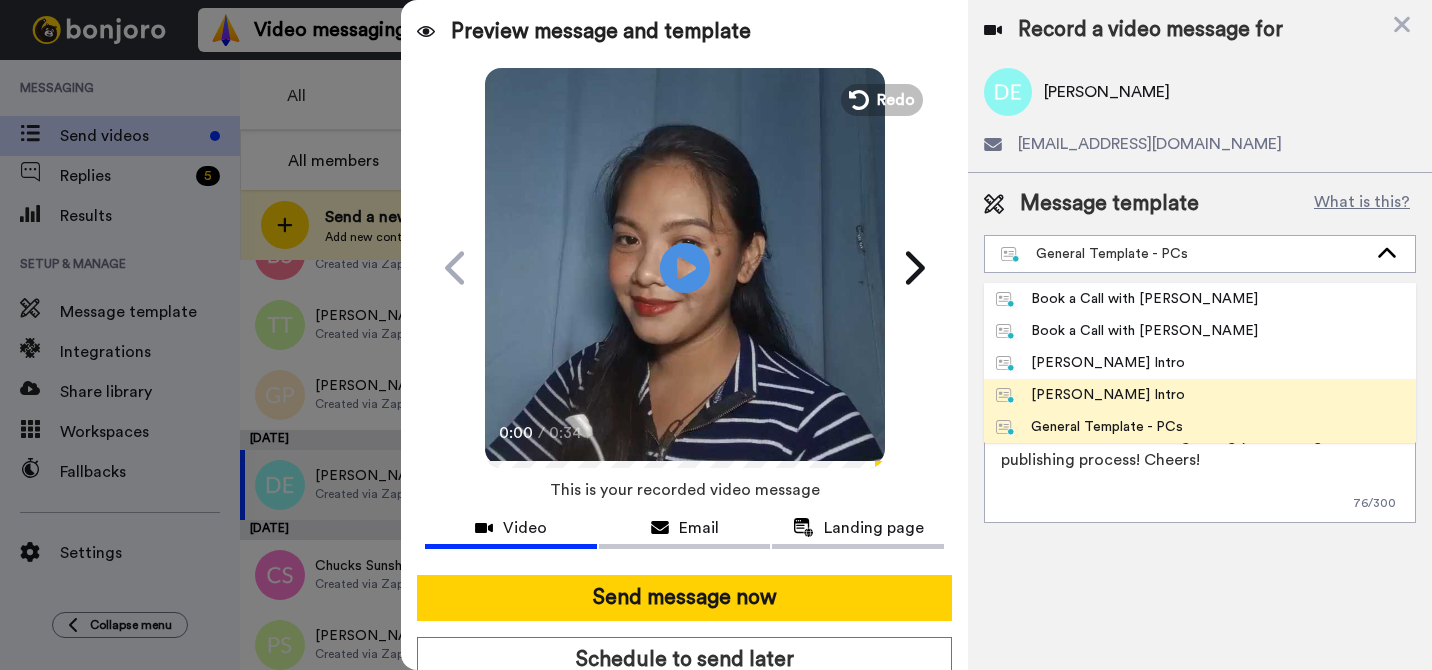 click on "Marjorie Bonjoro Intro" at bounding box center (1090, 395) 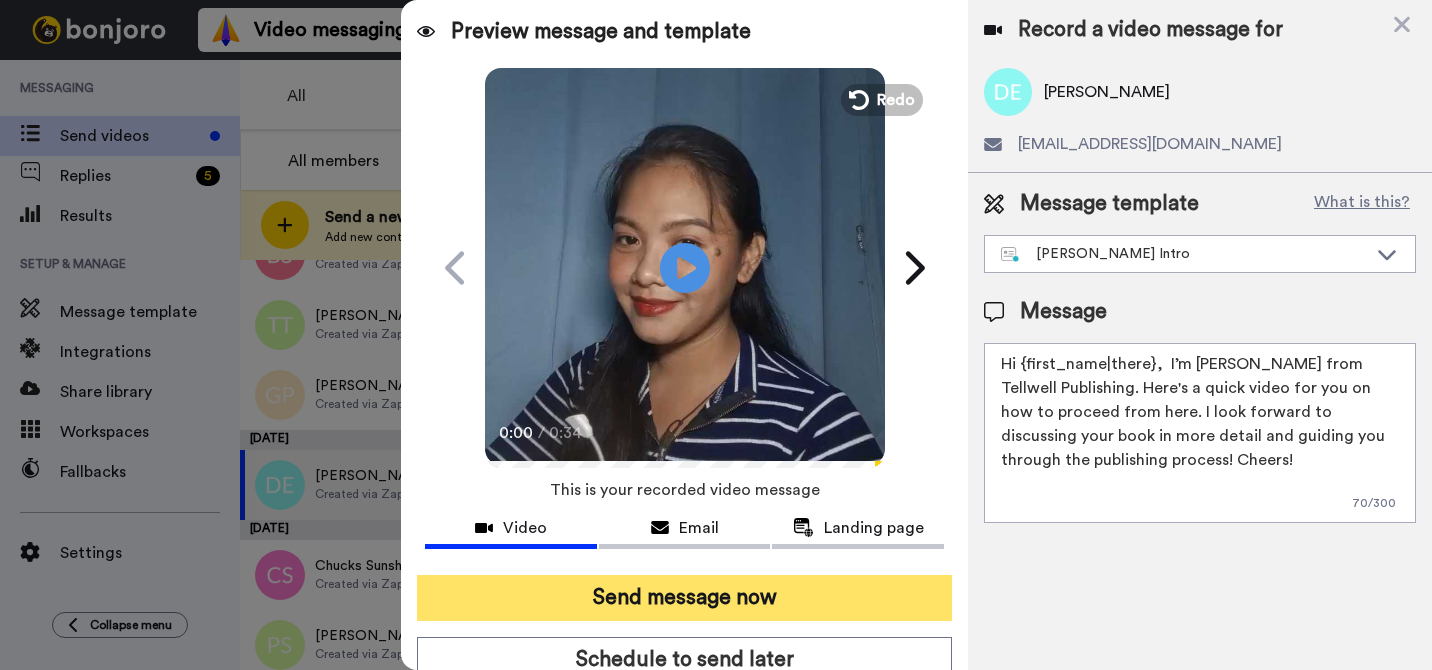 click on "Send message now" at bounding box center (684, 598) 